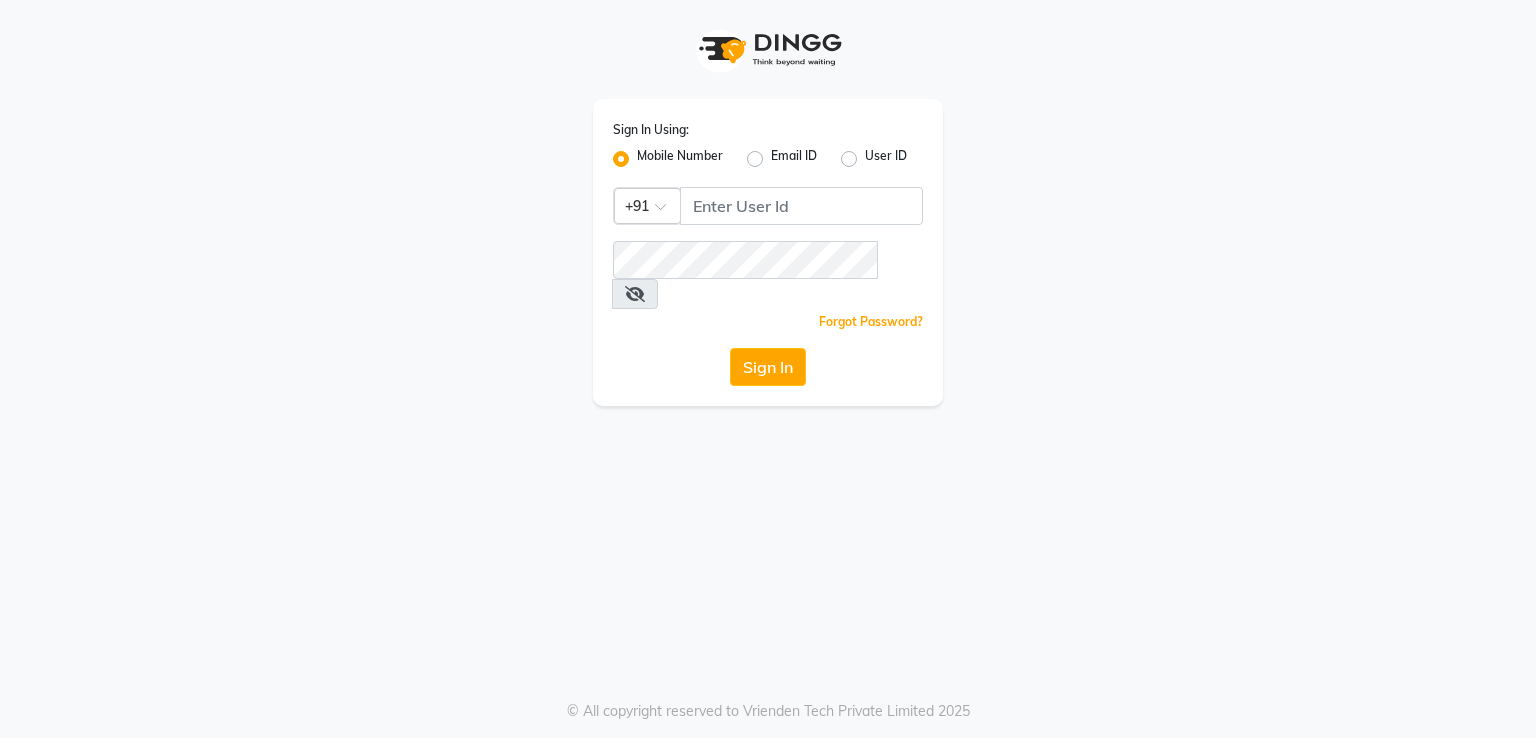 scroll, scrollTop: 0, scrollLeft: 0, axis: both 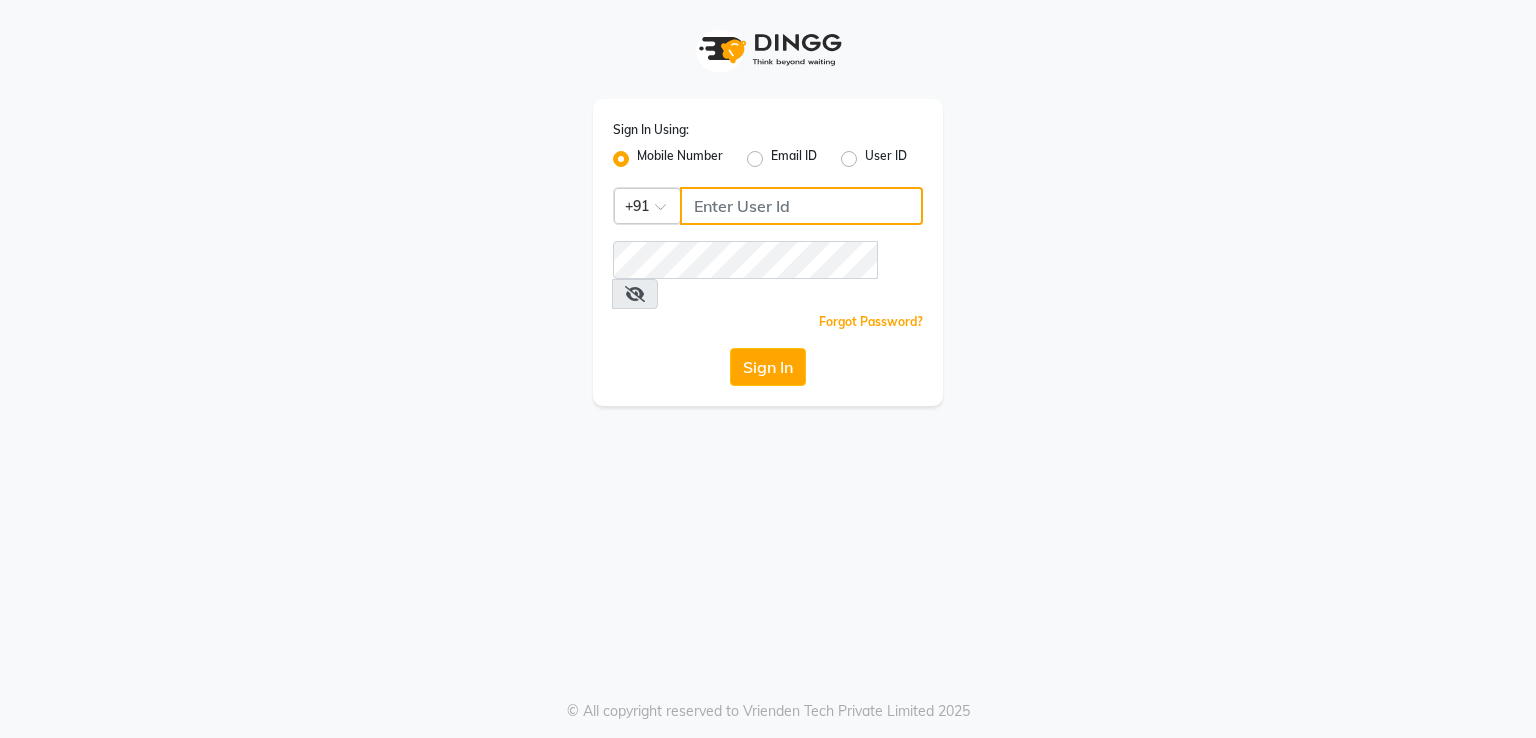 click 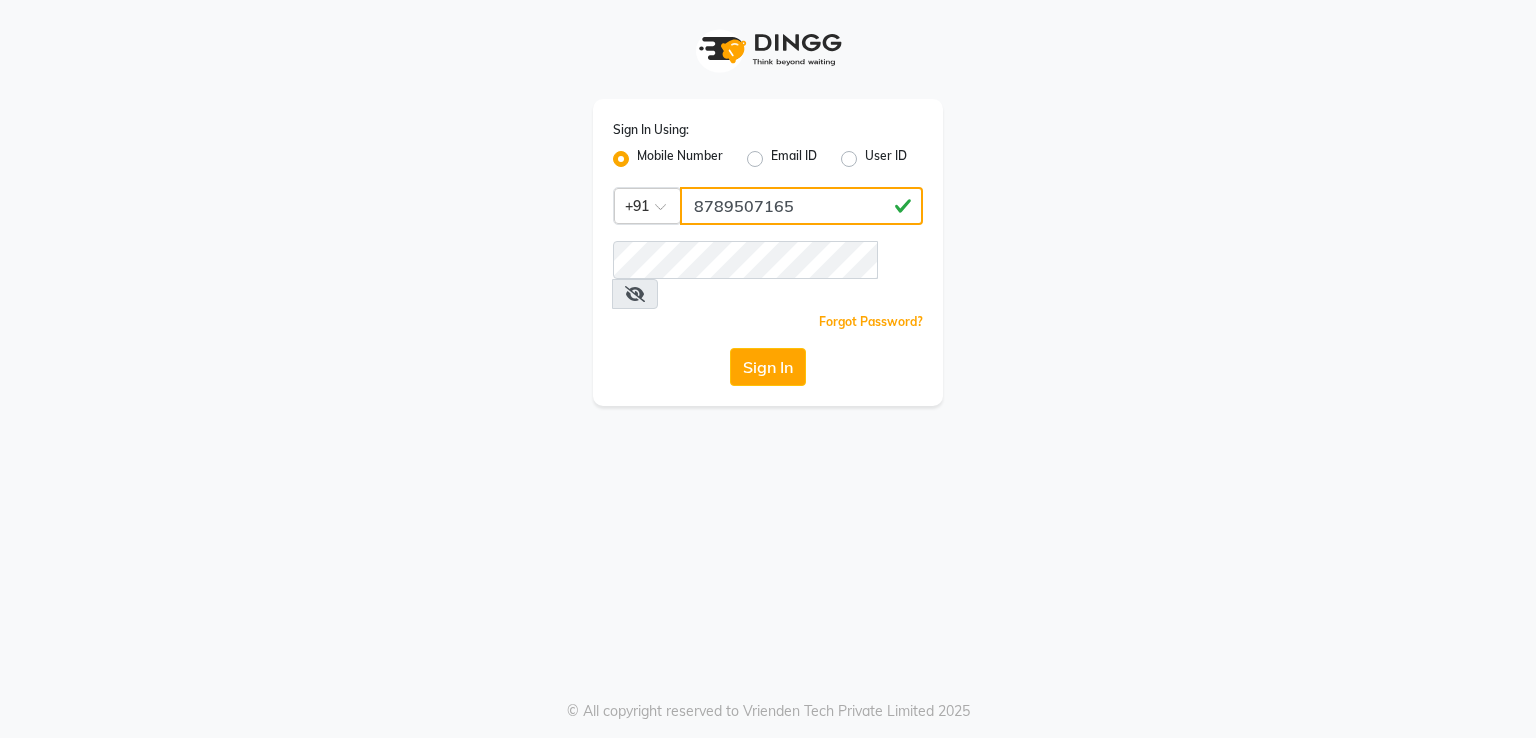 type on "8789507165" 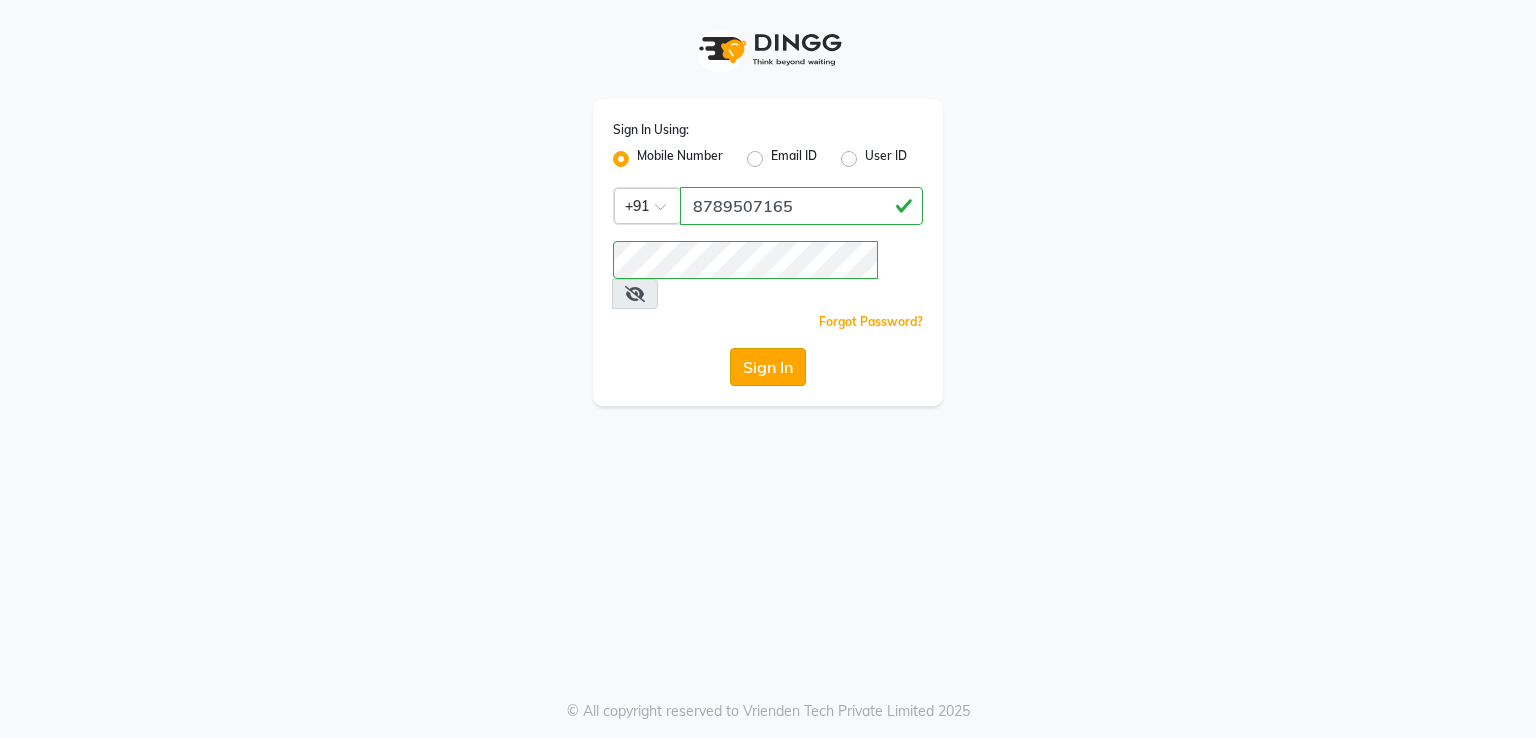 click on "Sign In" 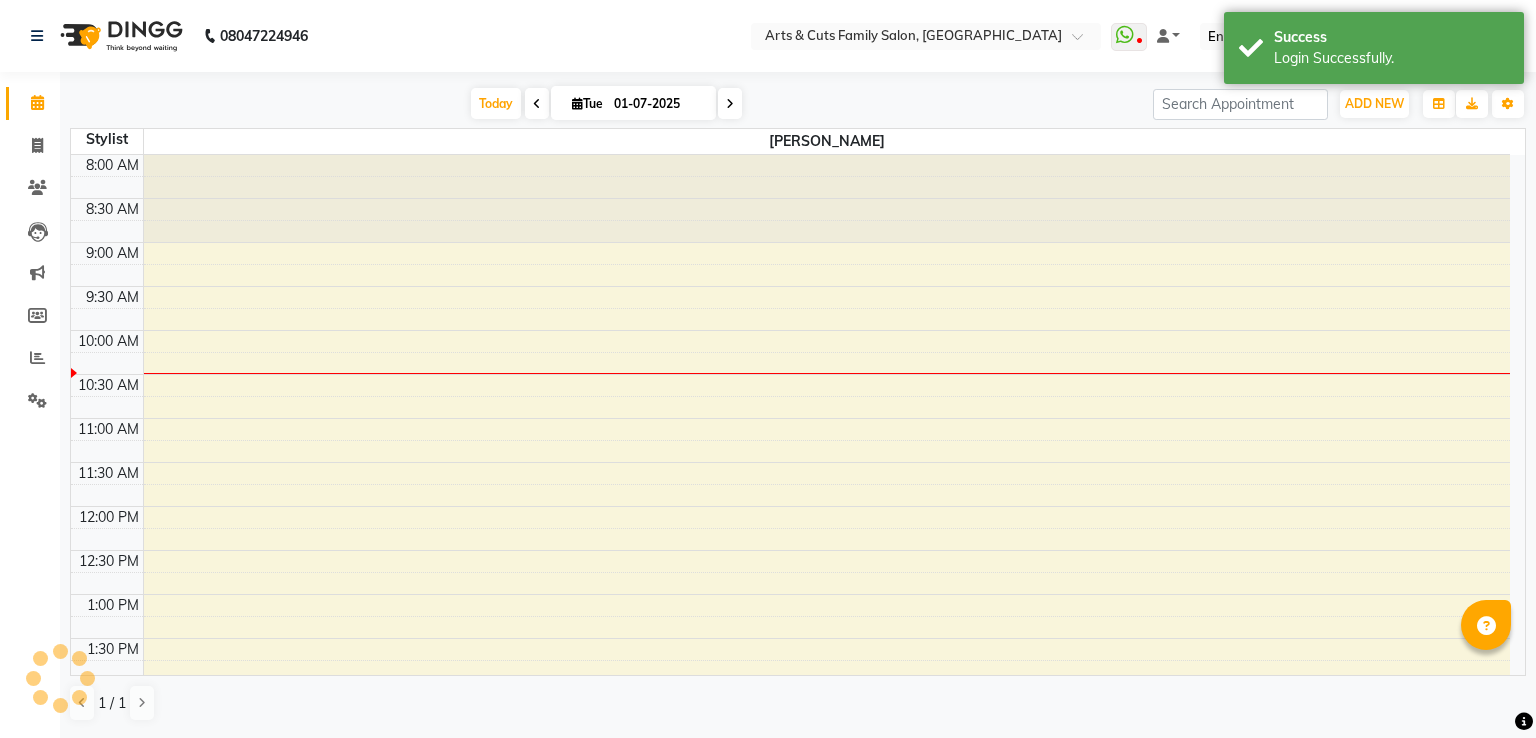 scroll, scrollTop: 0, scrollLeft: 0, axis: both 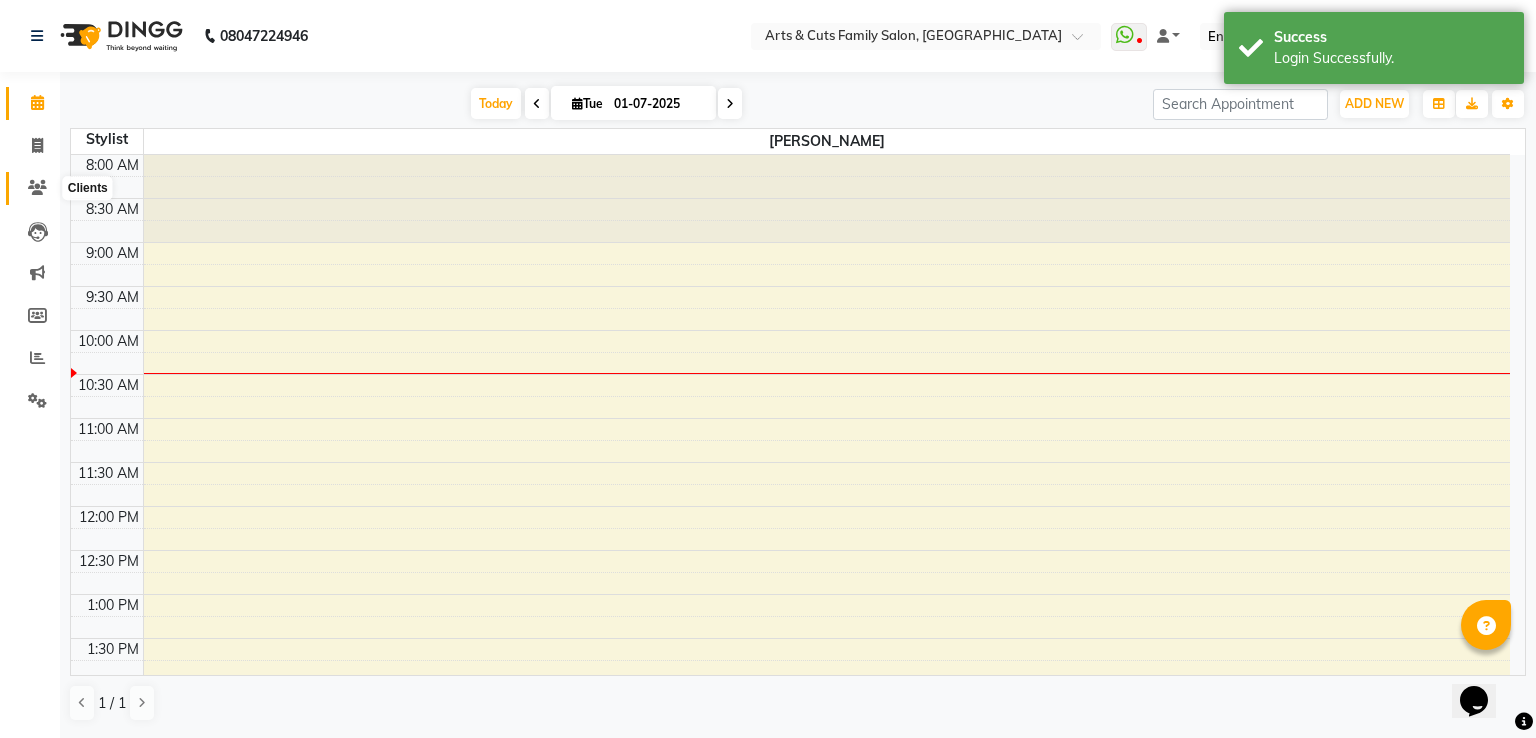 click 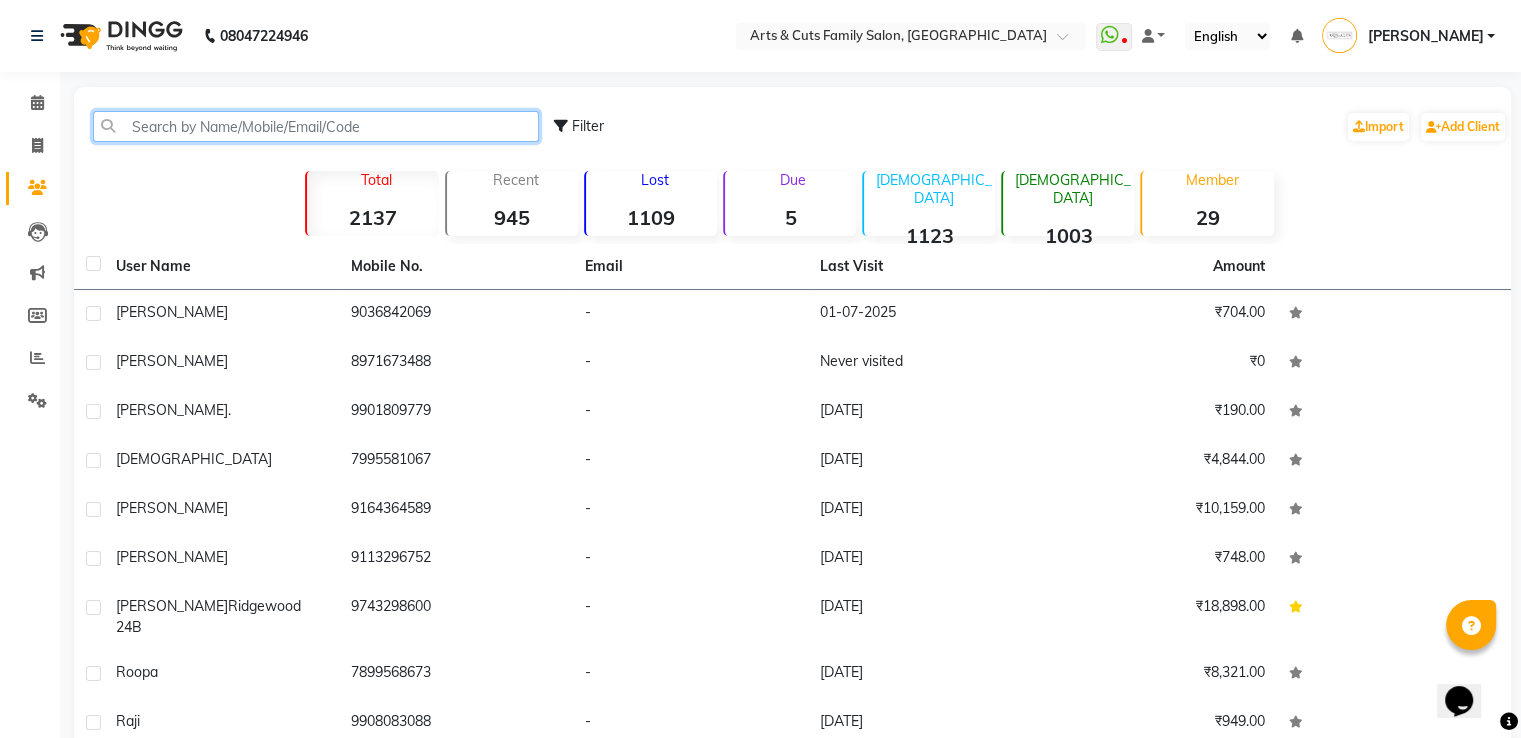 click 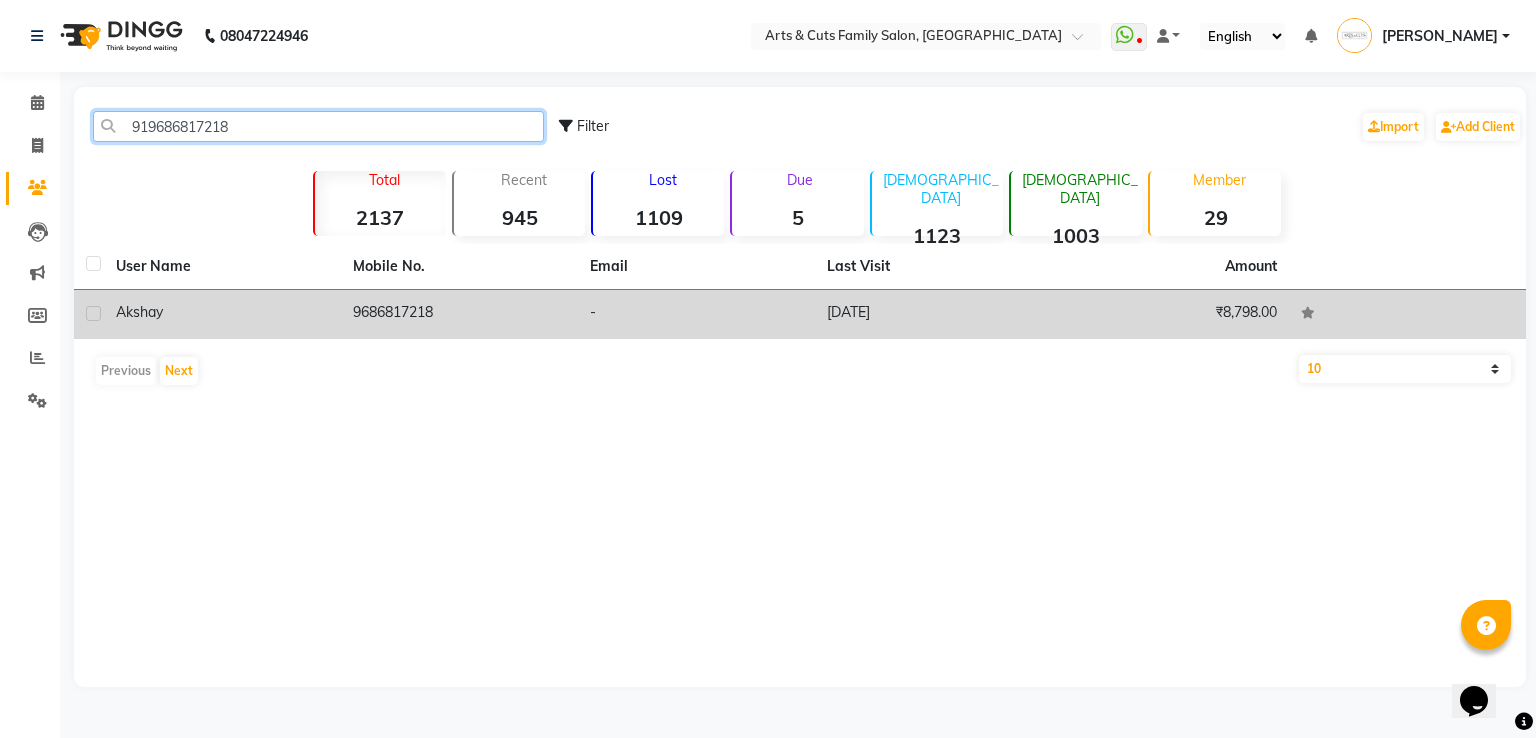 type on "919686817218" 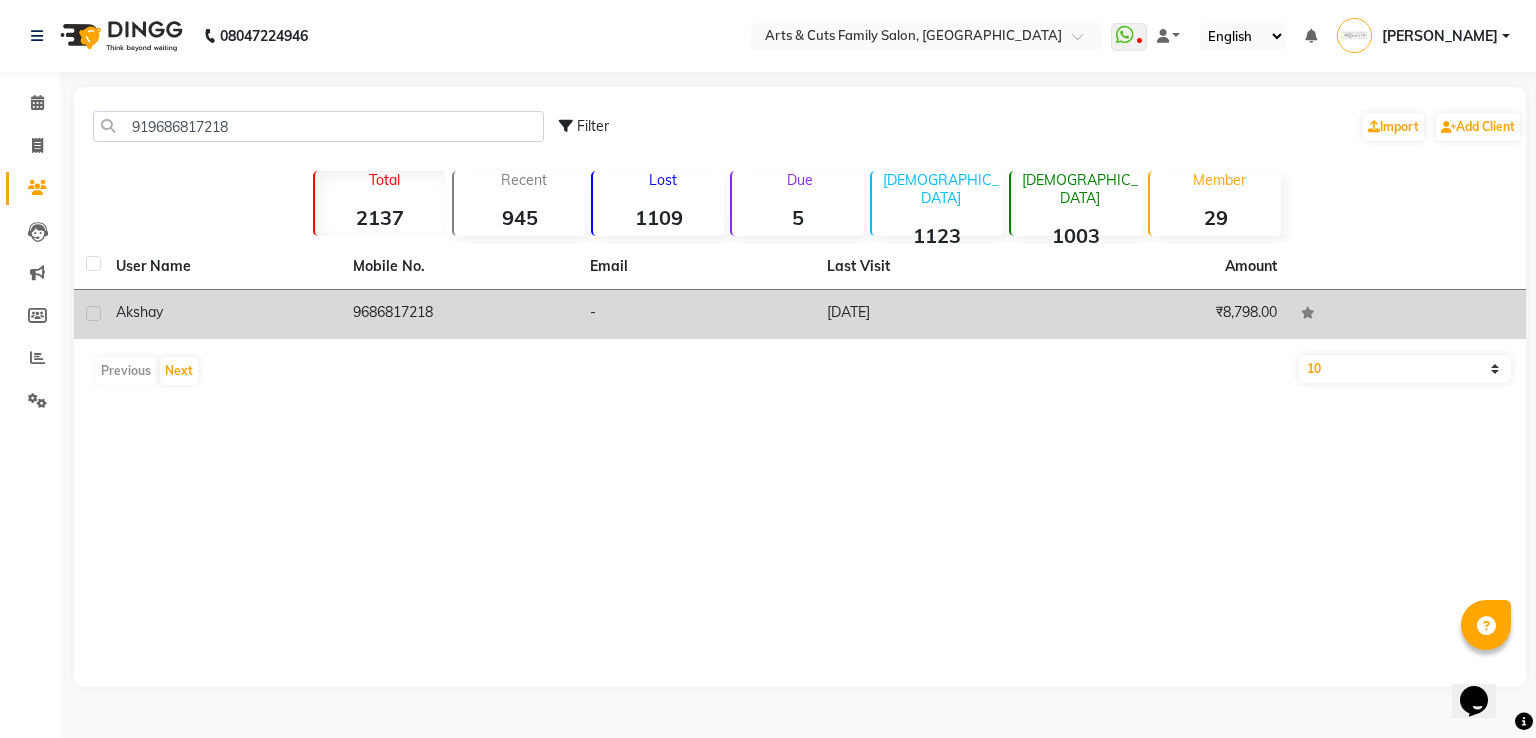 click on "Akshay" 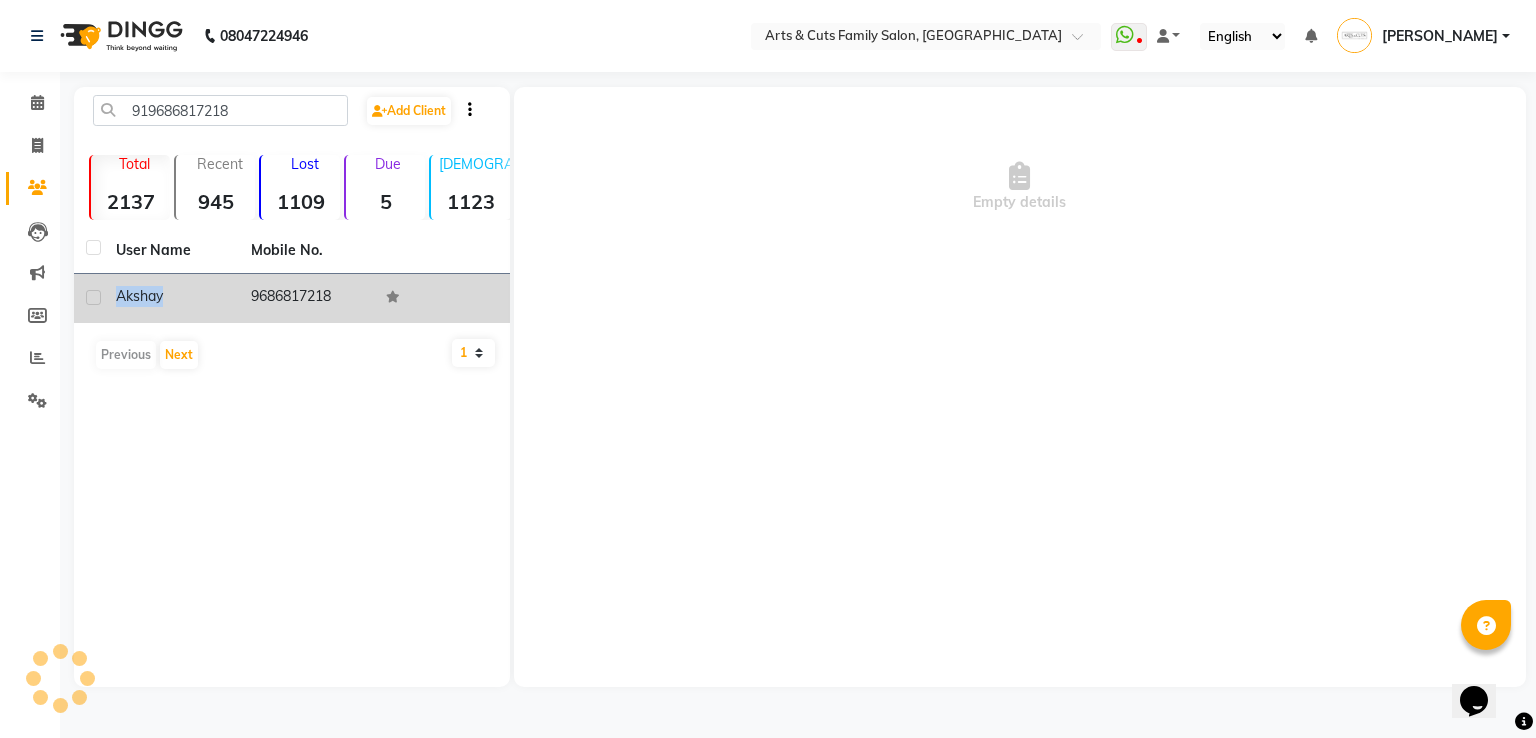 click on "Akshay" 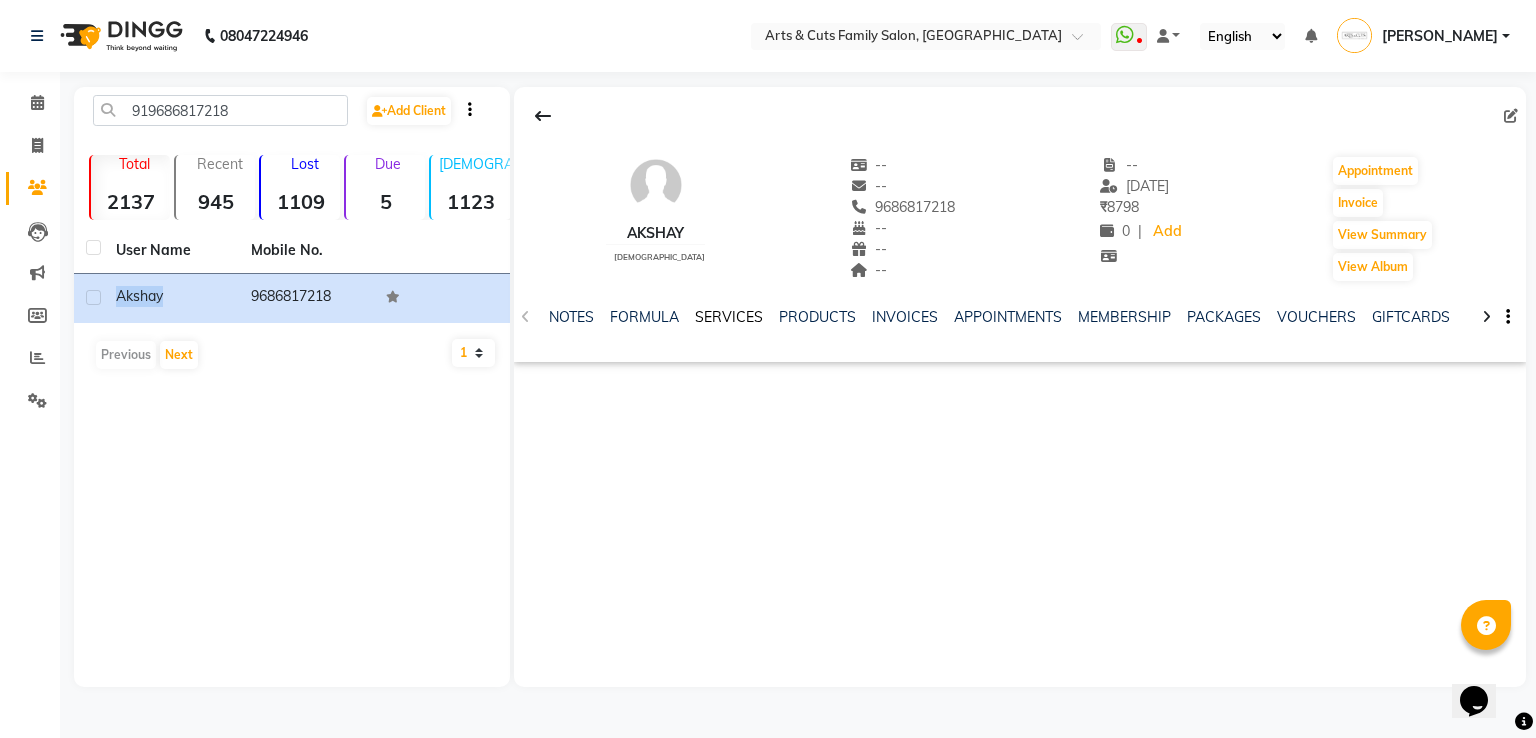 click on "SERVICES" 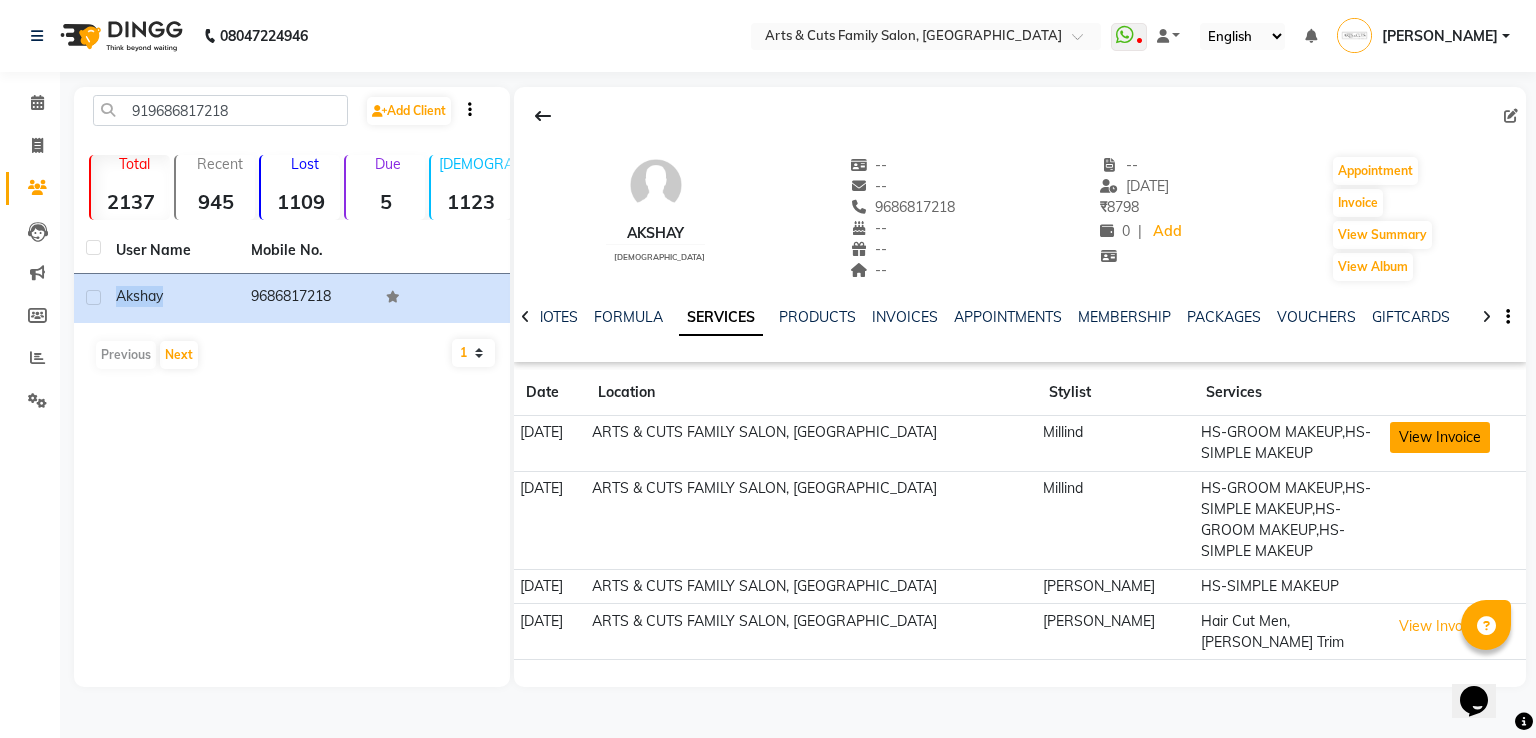 click on "View Invoice" 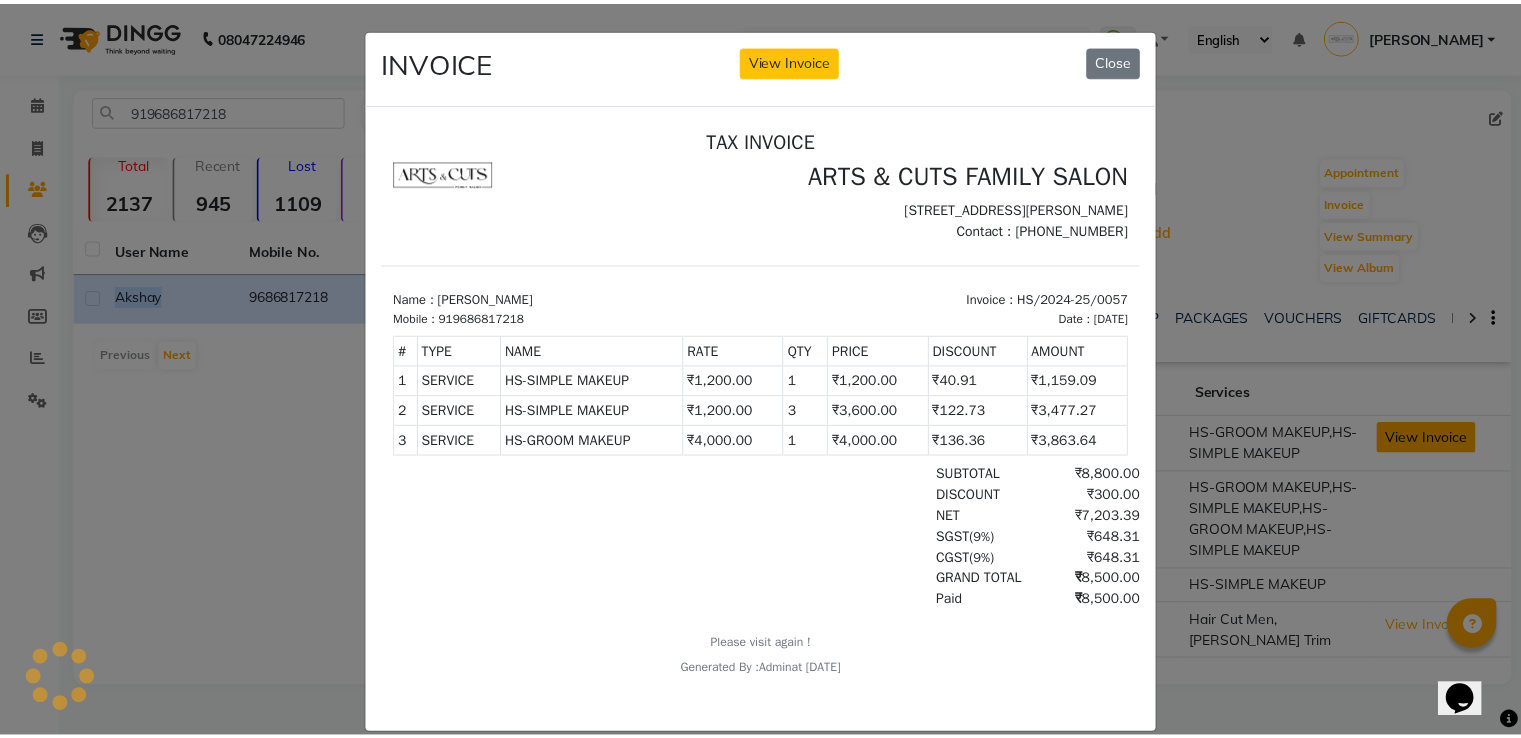 scroll, scrollTop: 0, scrollLeft: 0, axis: both 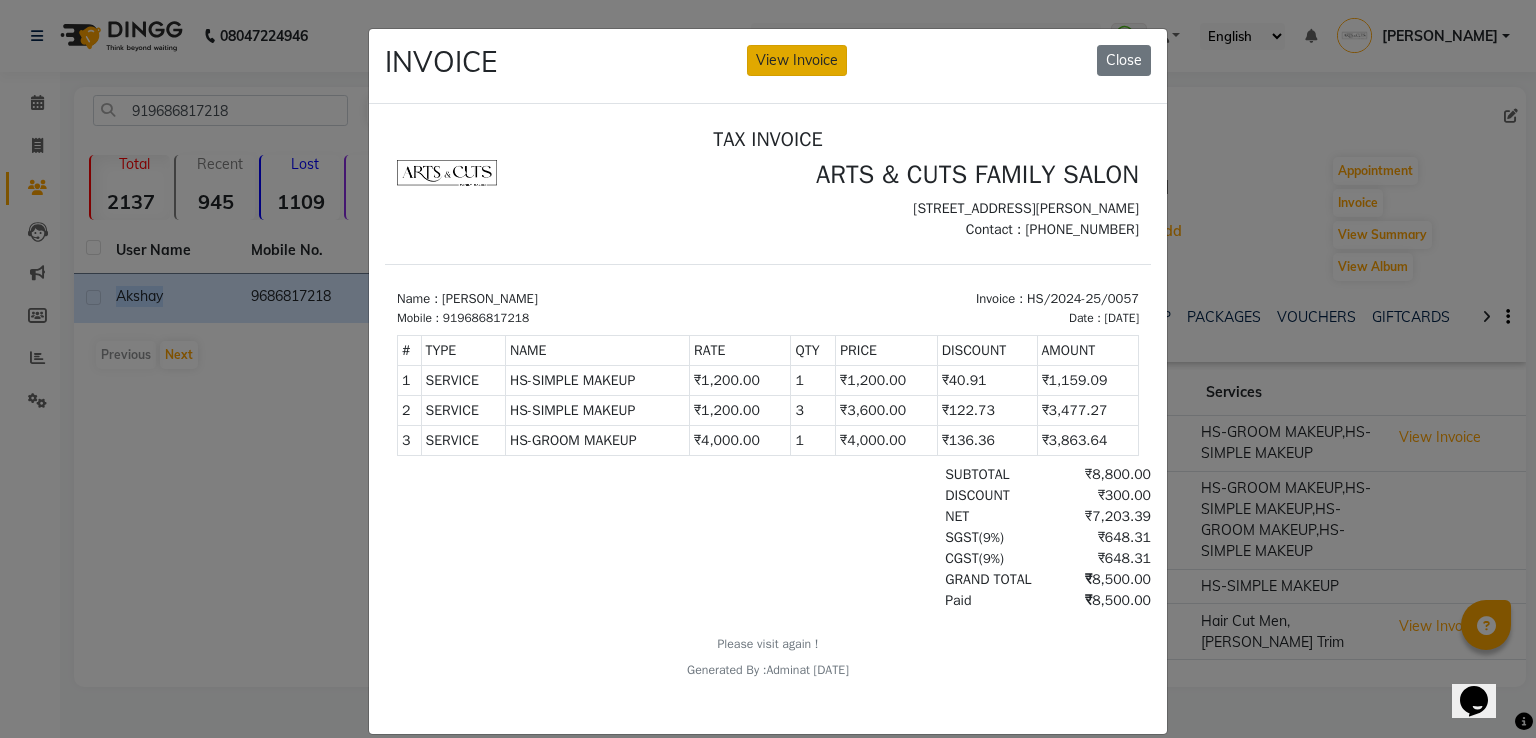 click on "View Invoice" 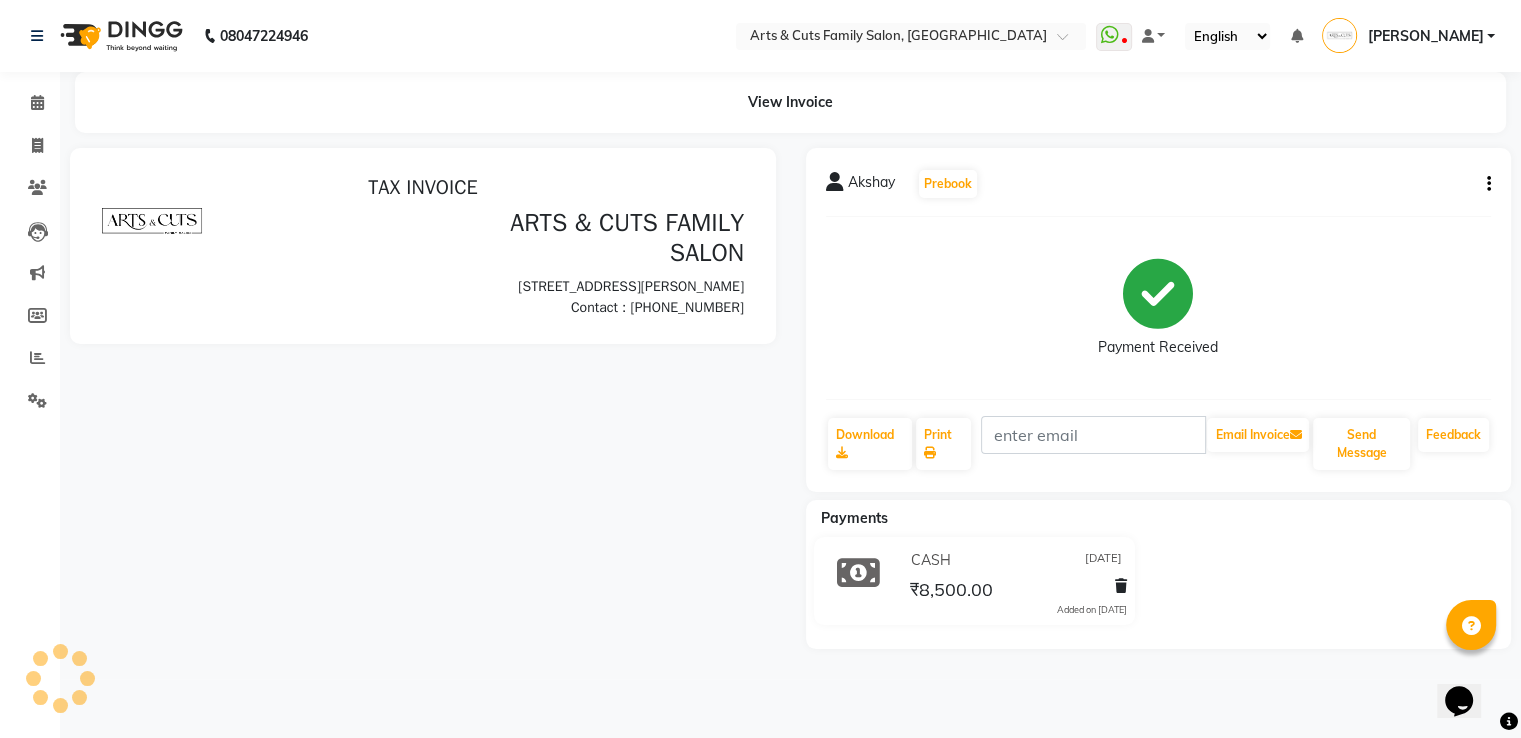 scroll, scrollTop: 0, scrollLeft: 0, axis: both 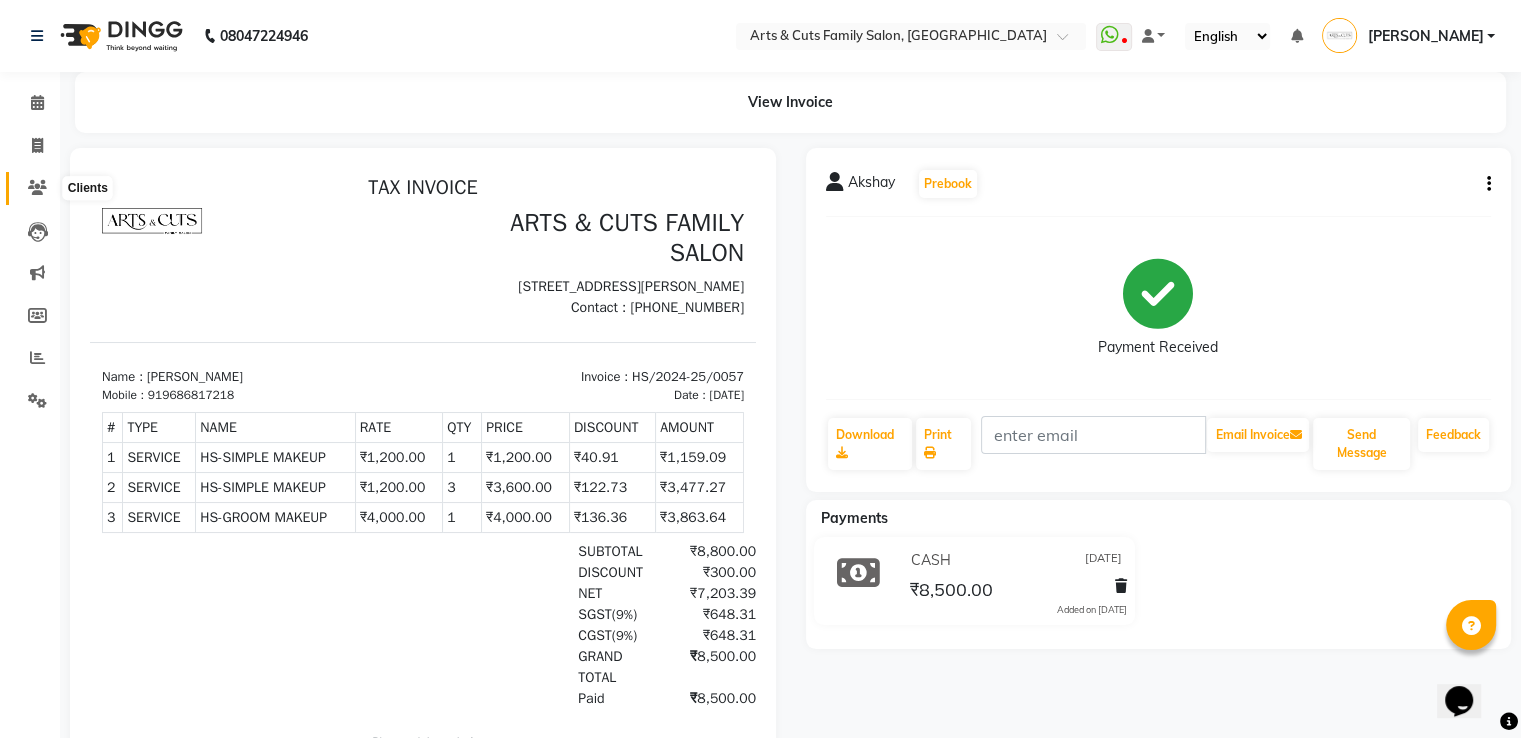click 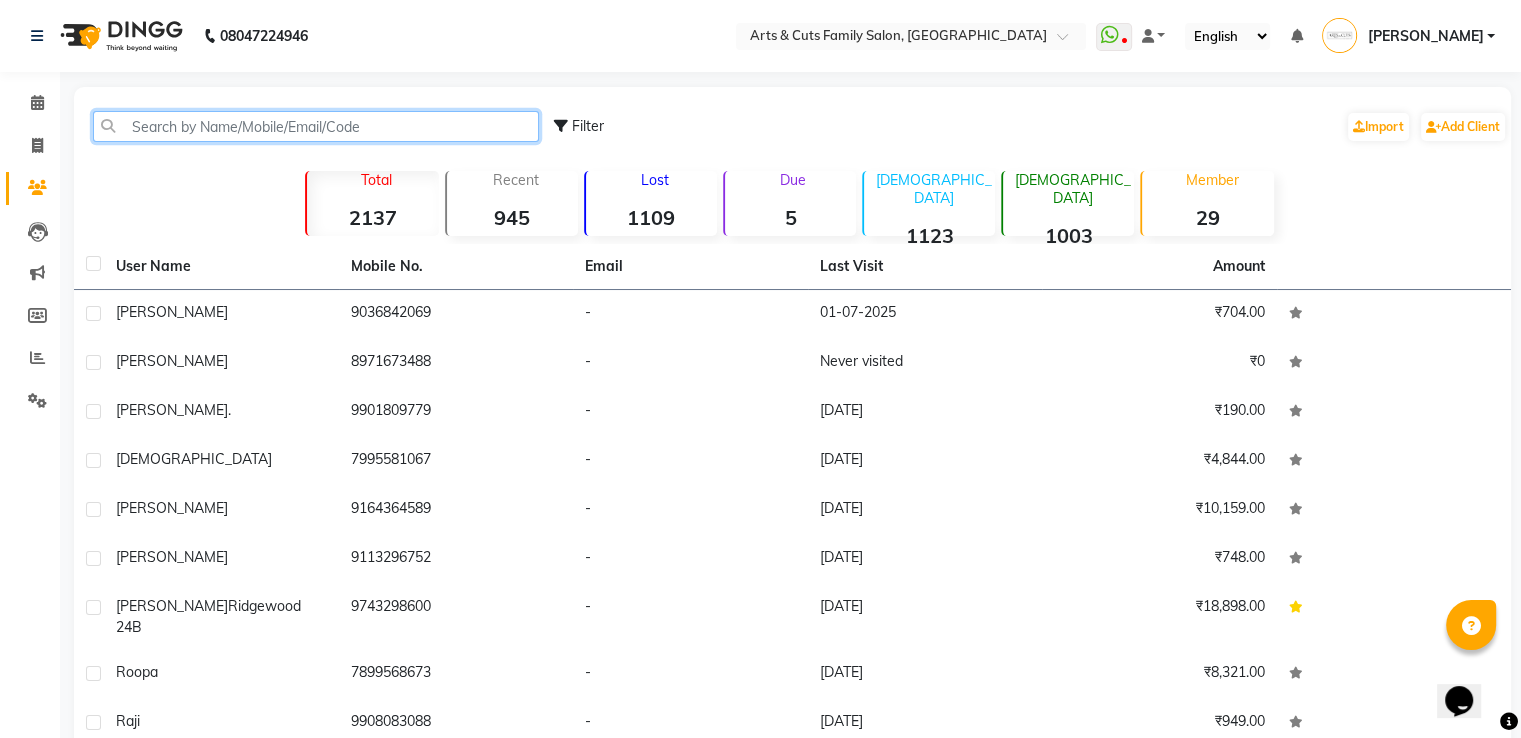 click 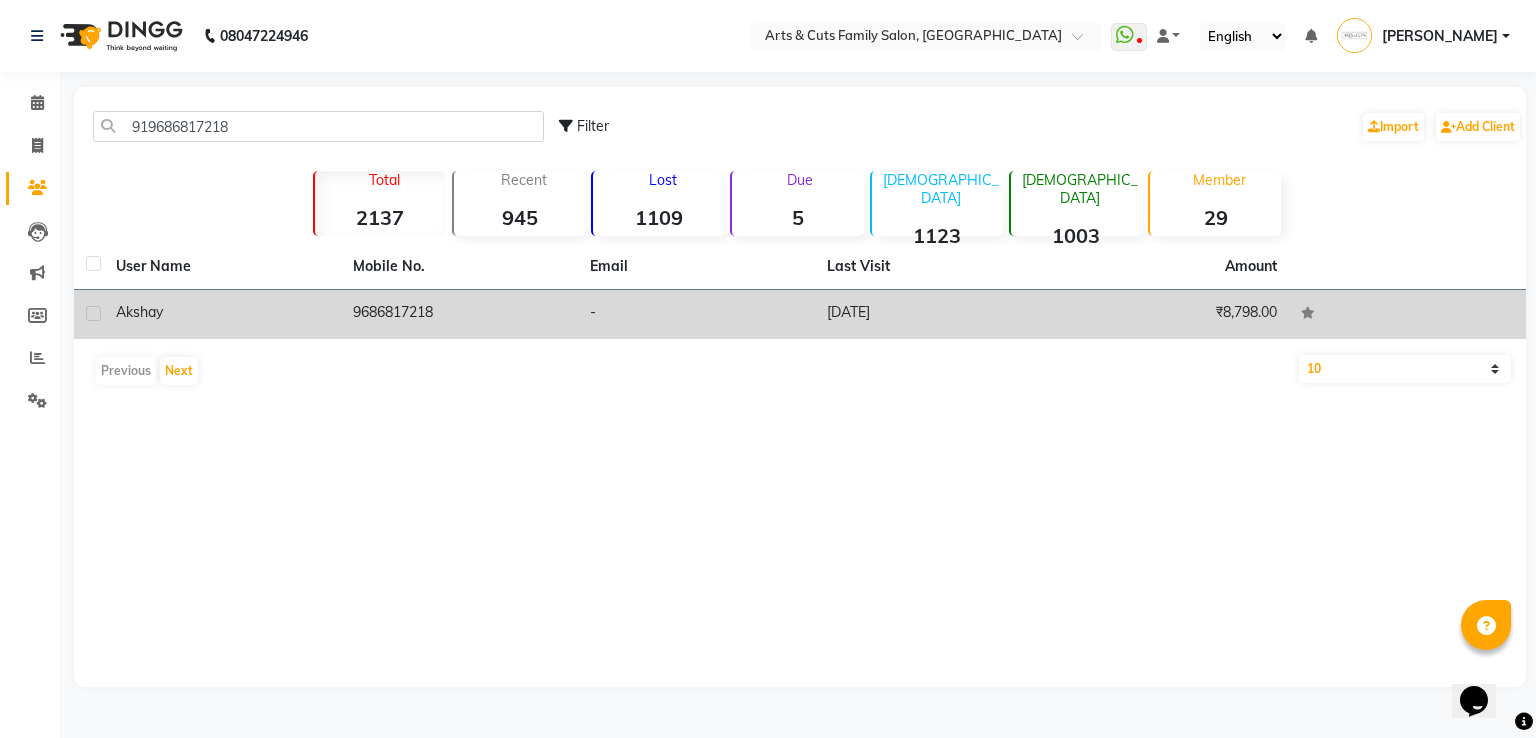 click on "Akshay" 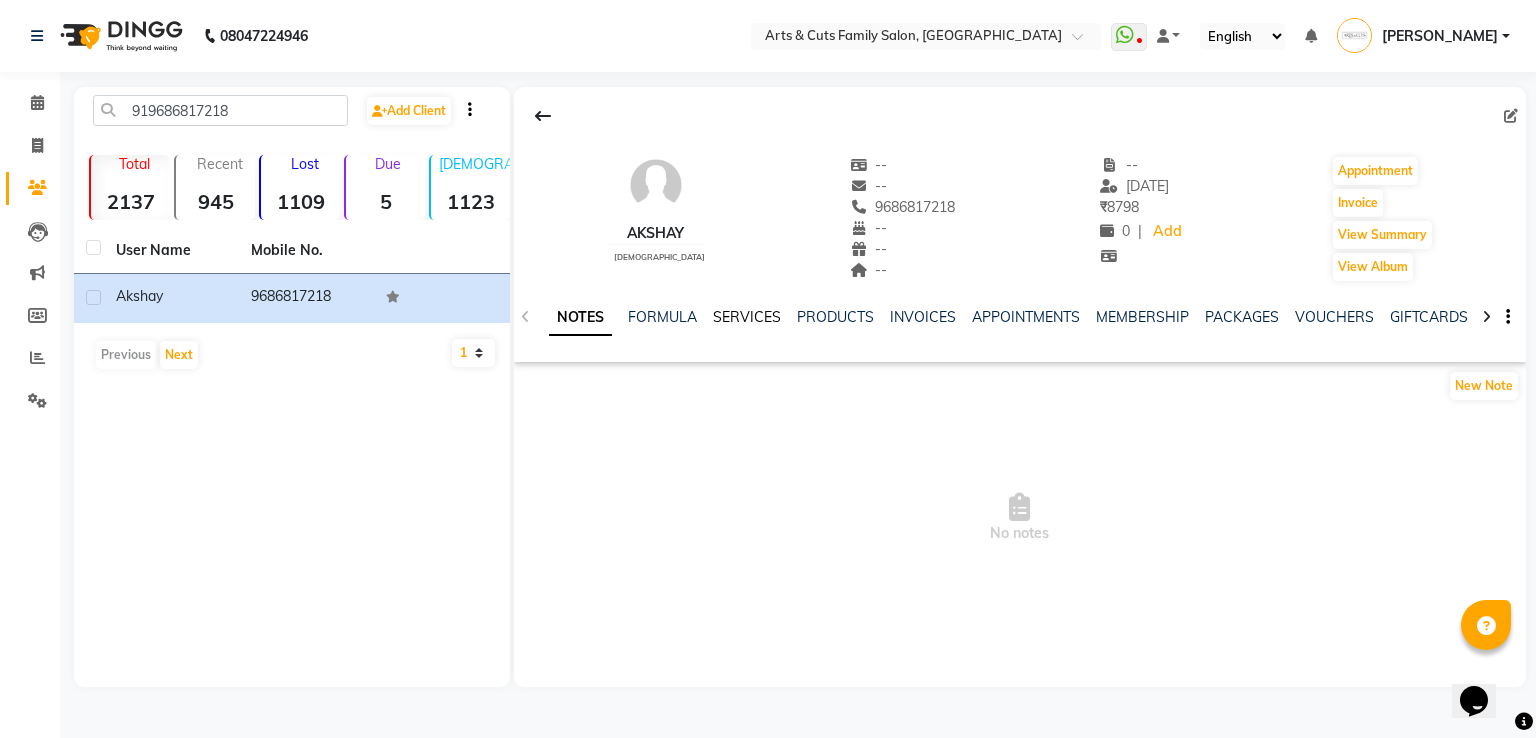 click on "SERVICES" 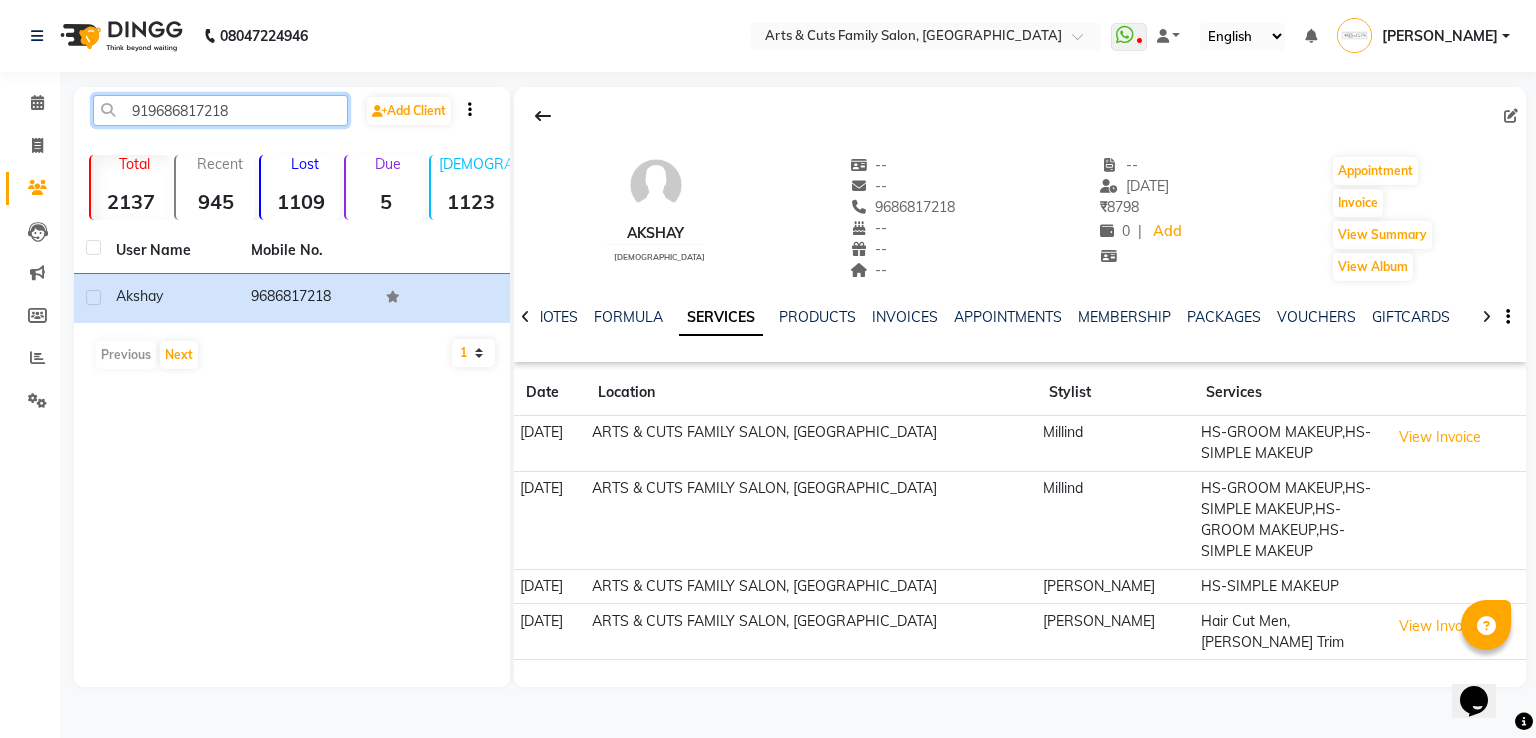 click on "919686817218" 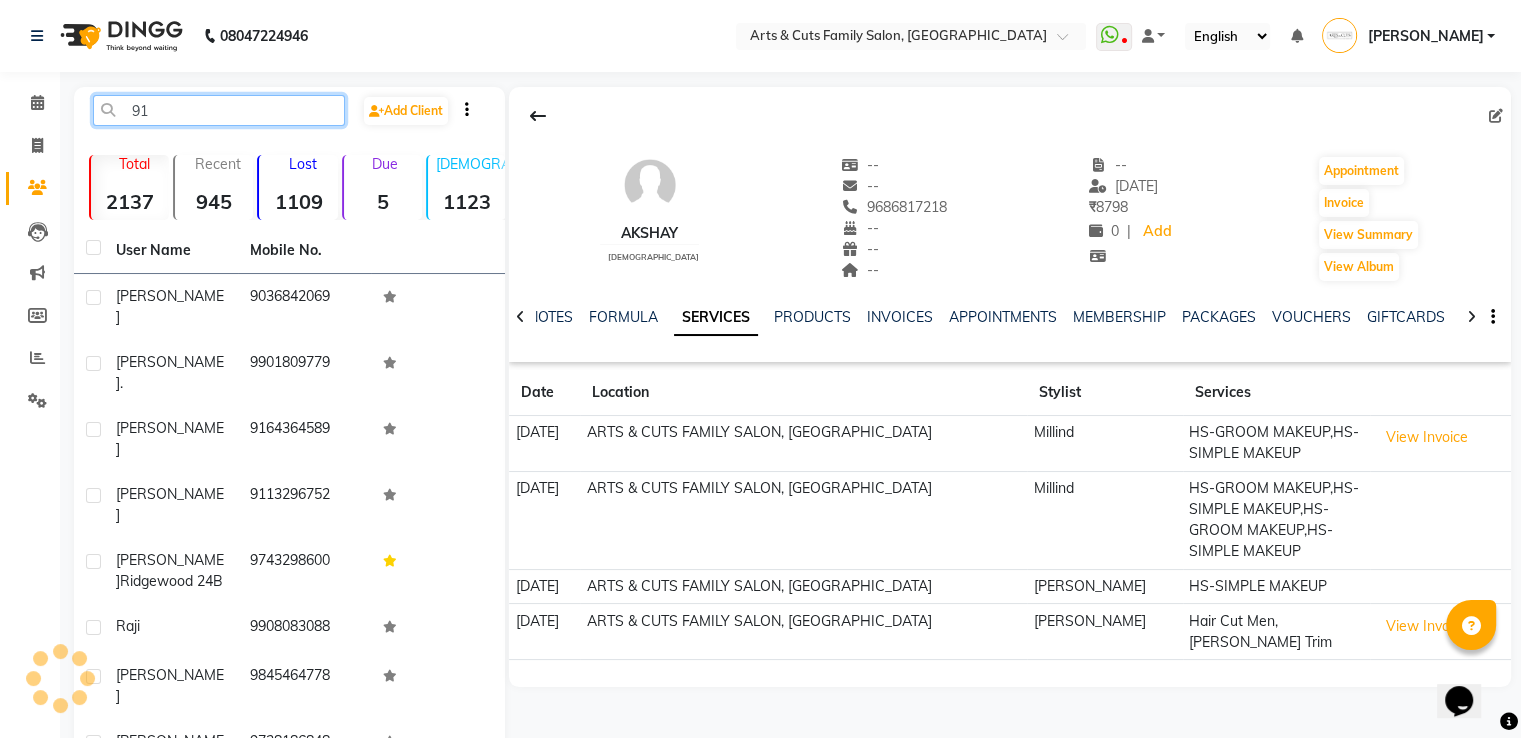 type on "9" 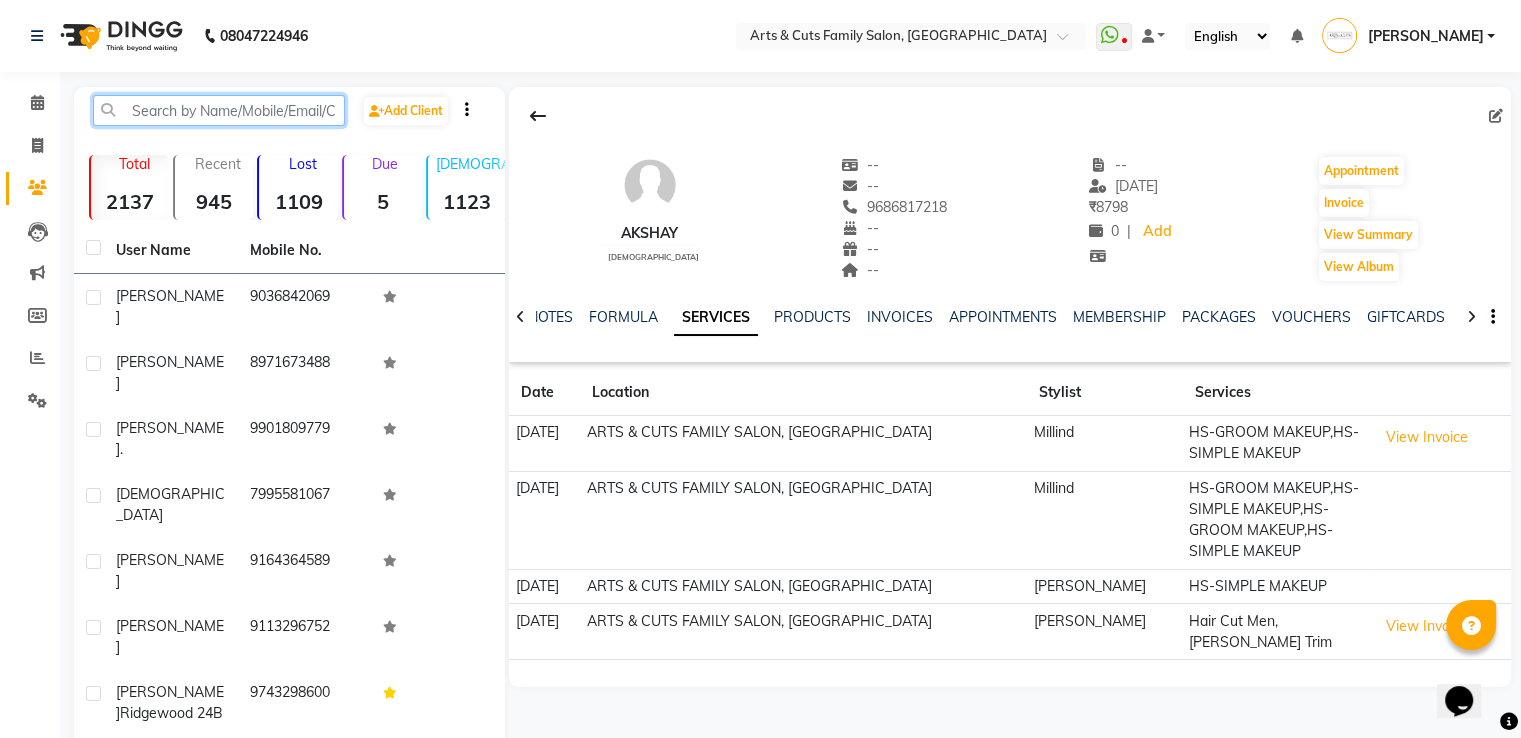paste on "919743042463" 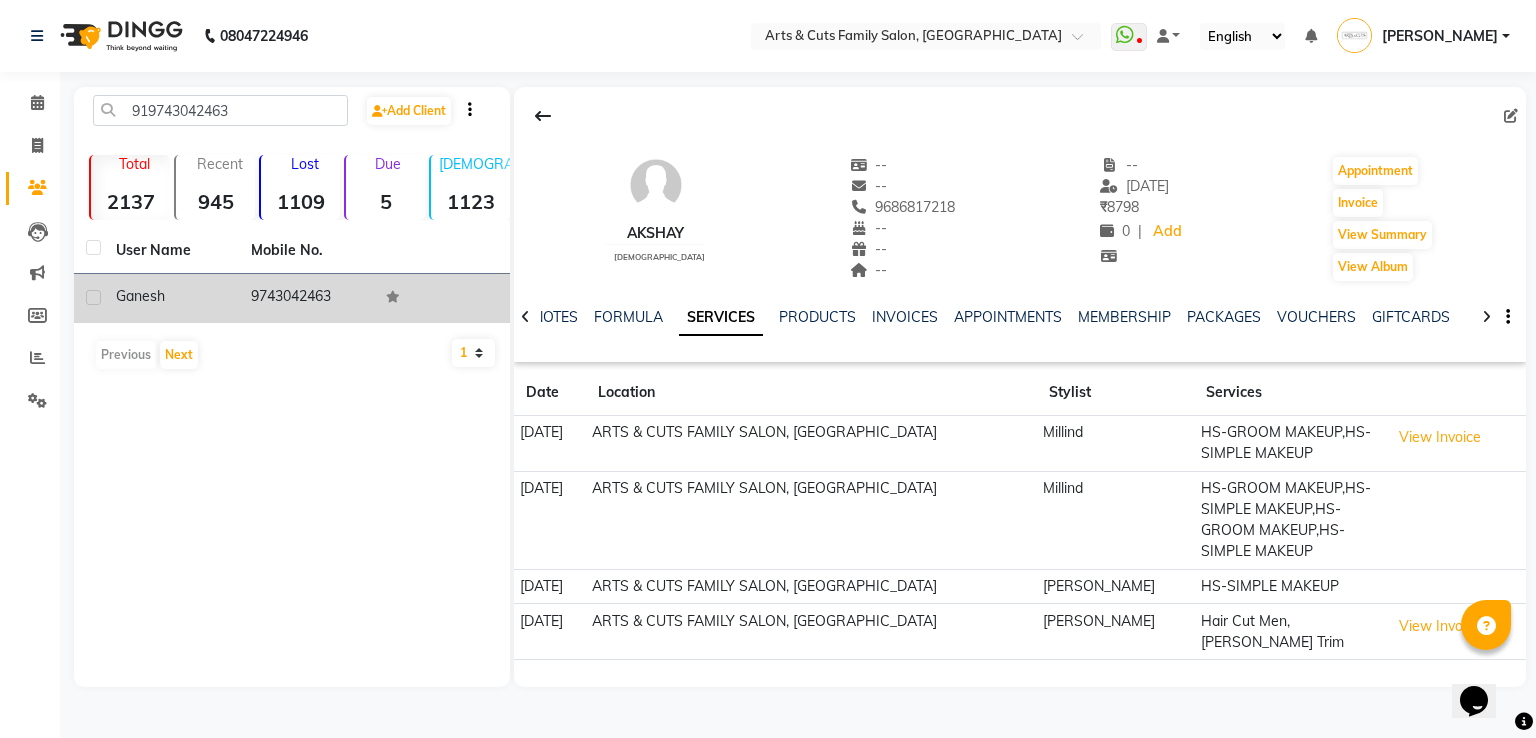 click on "Ganesh" 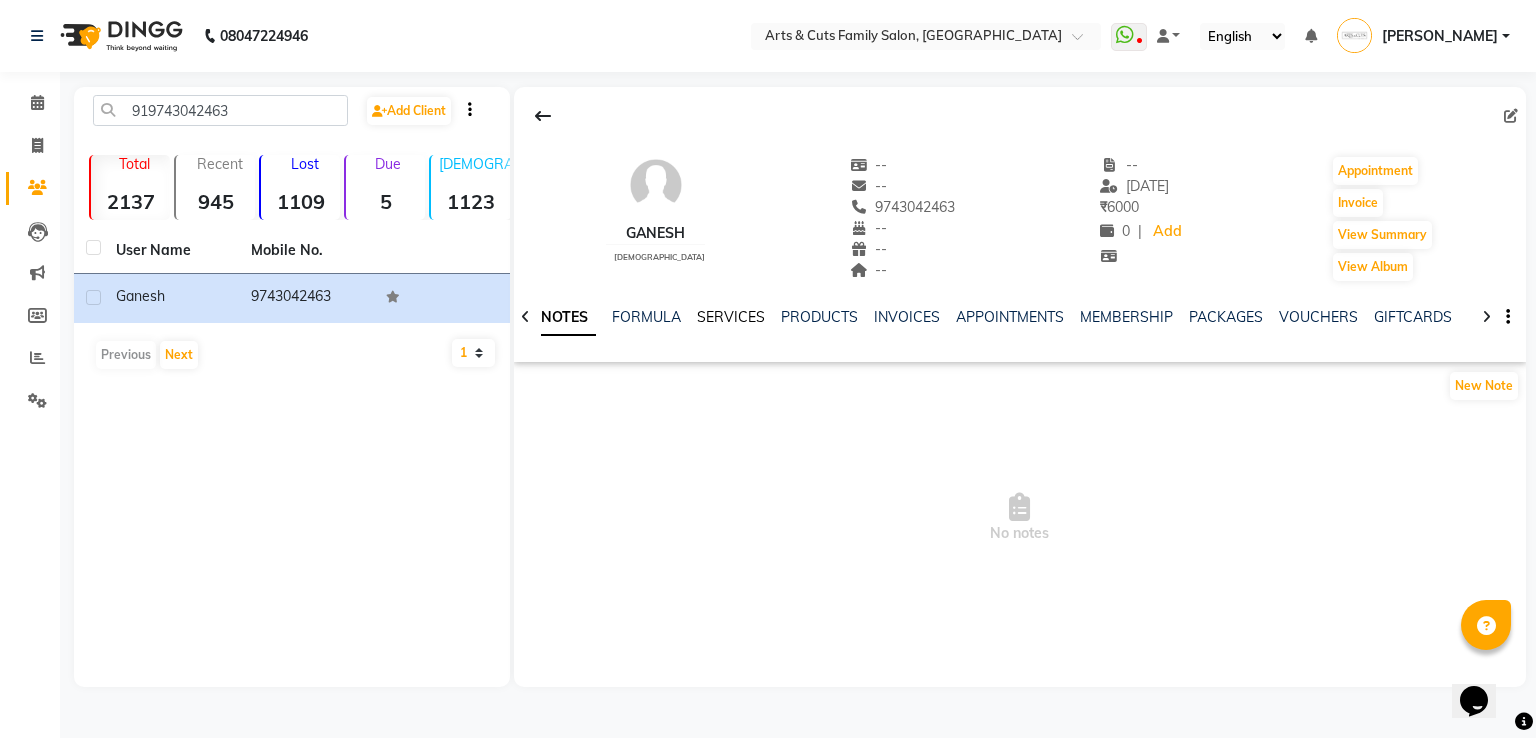 click on "SERVICES" 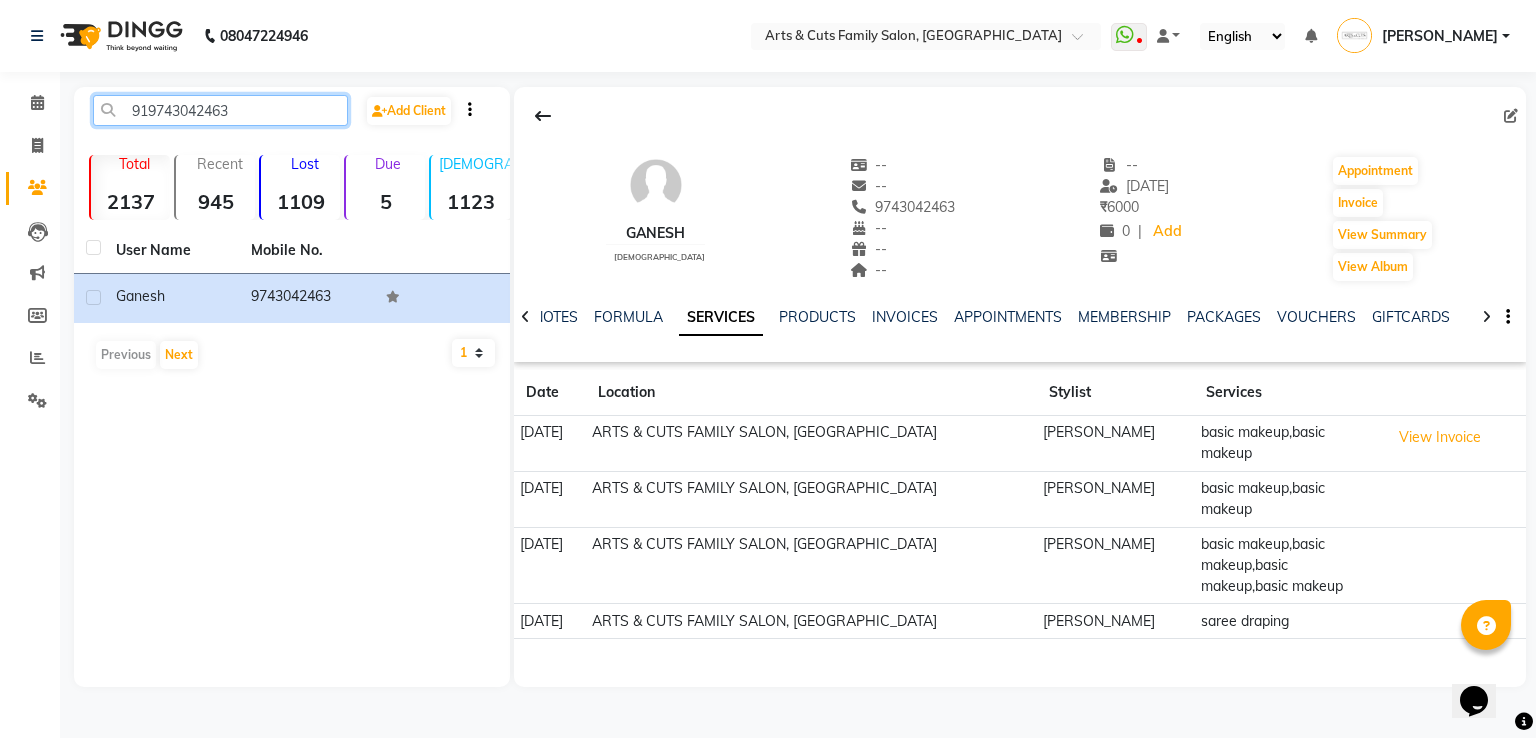 click on "919743042463" 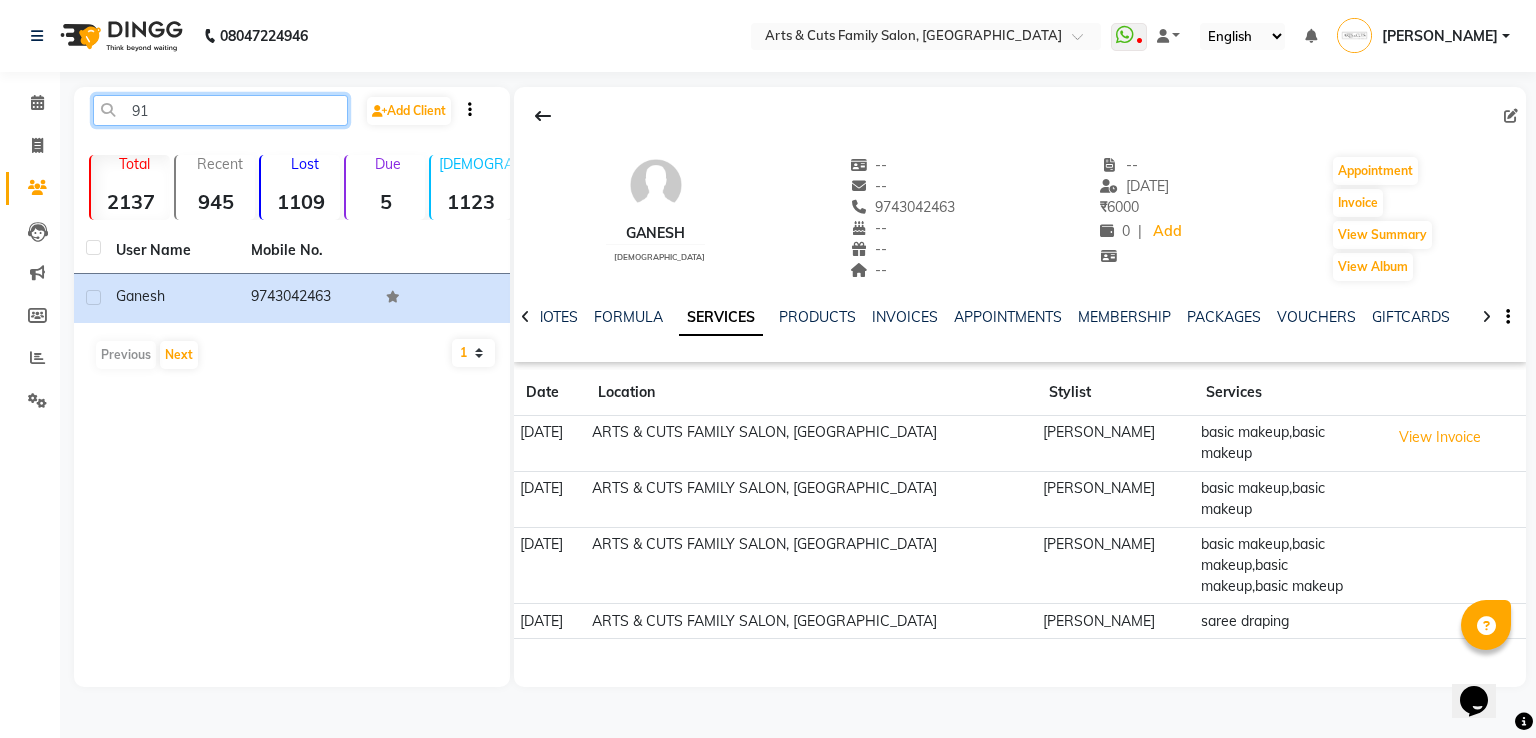 type on "9" 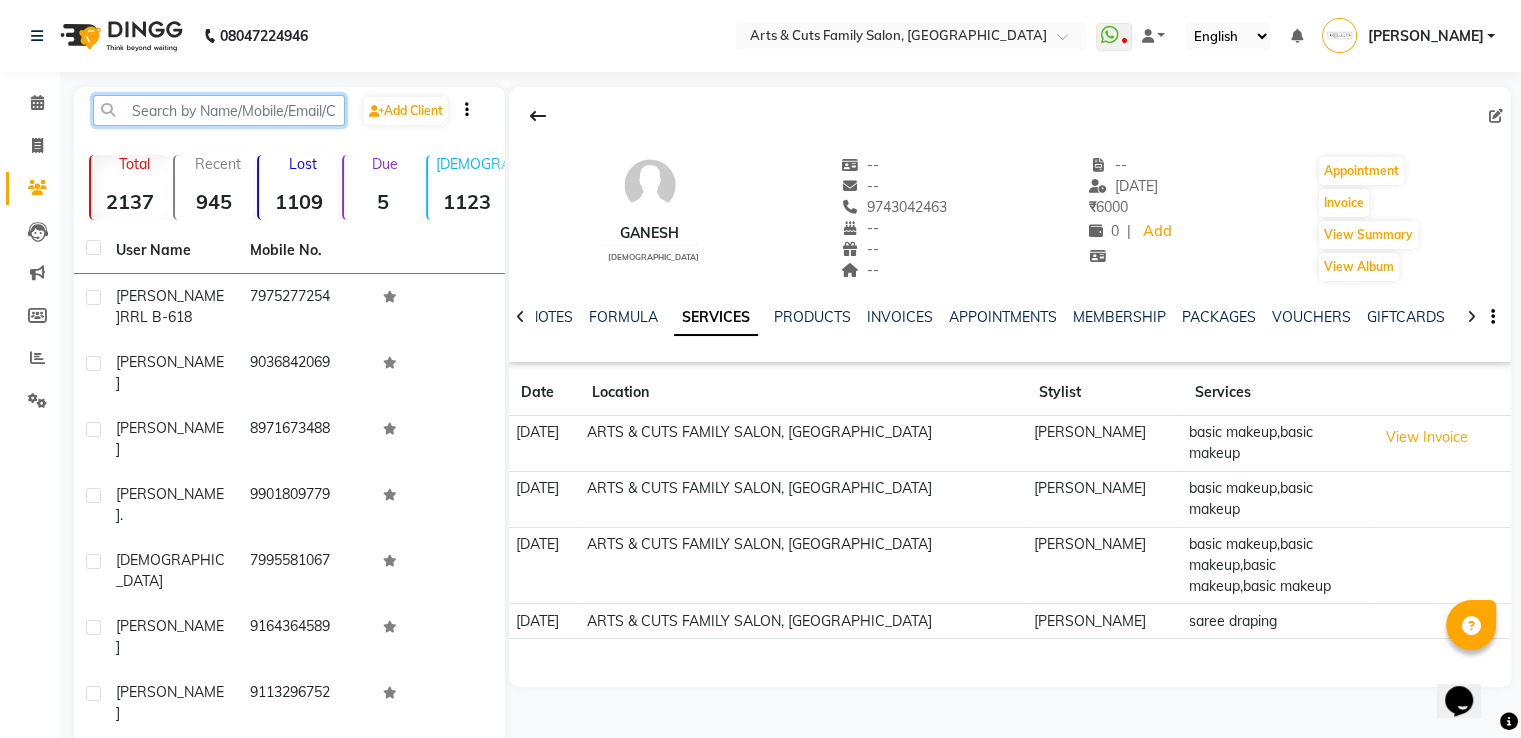 paste on "919741112989" 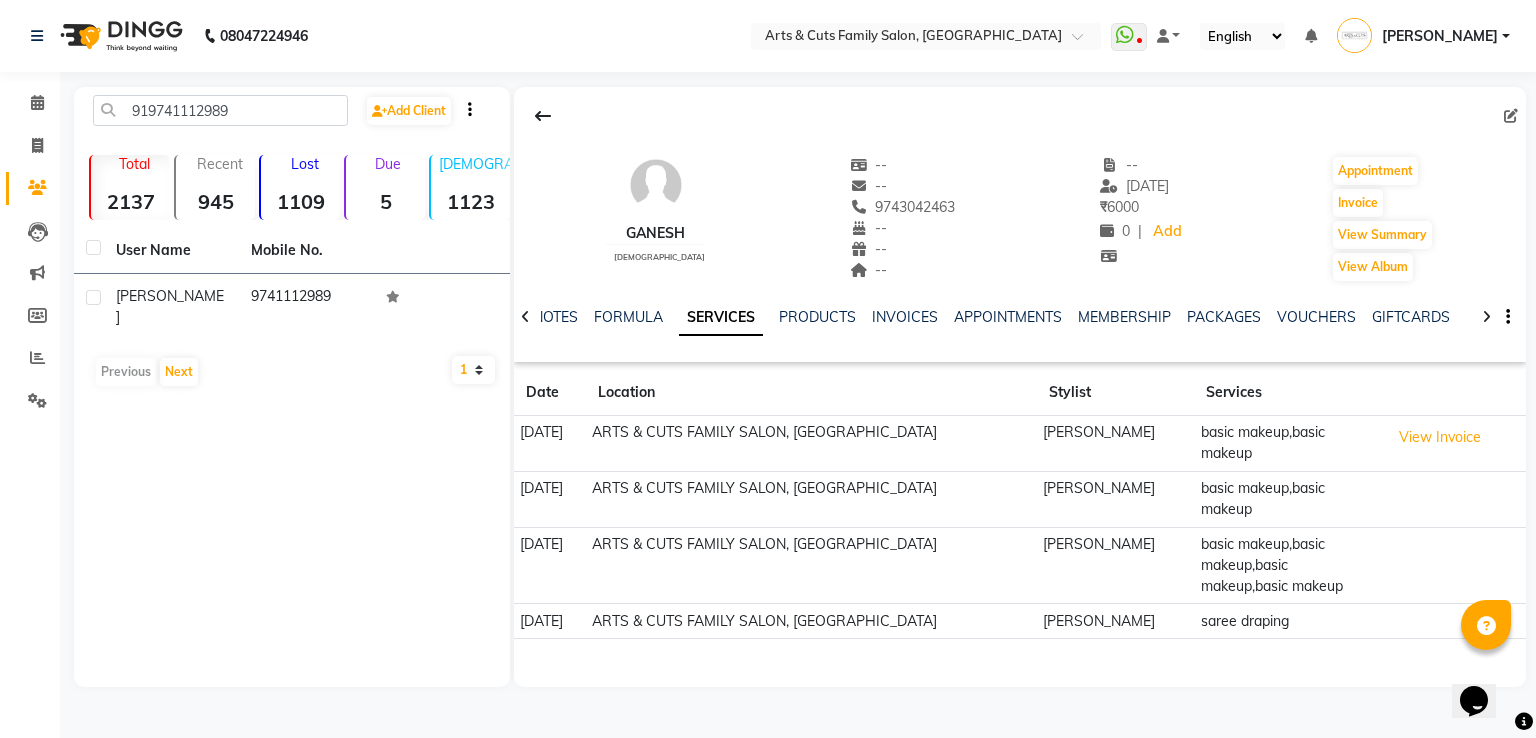 click on "SERVICES" 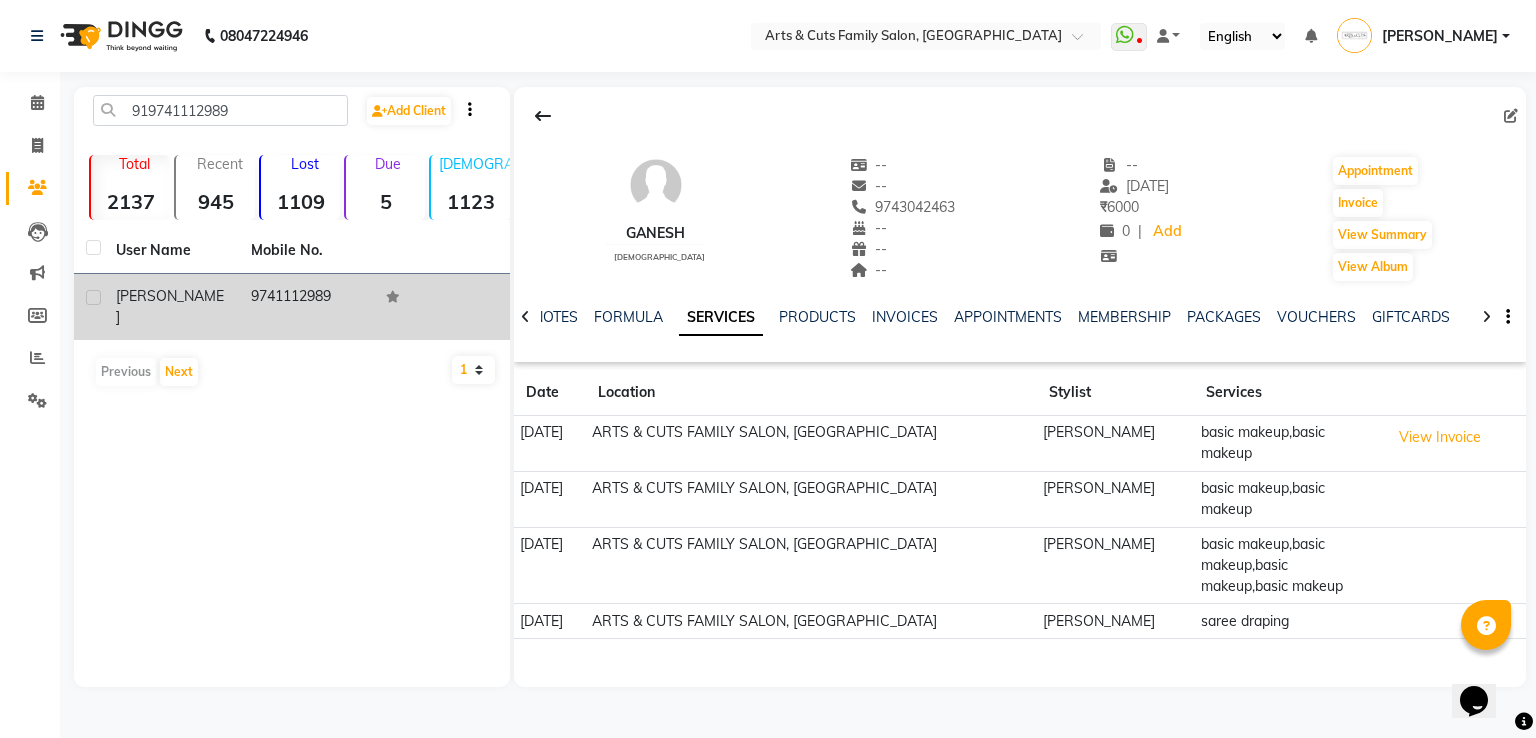 click on "9741112989" 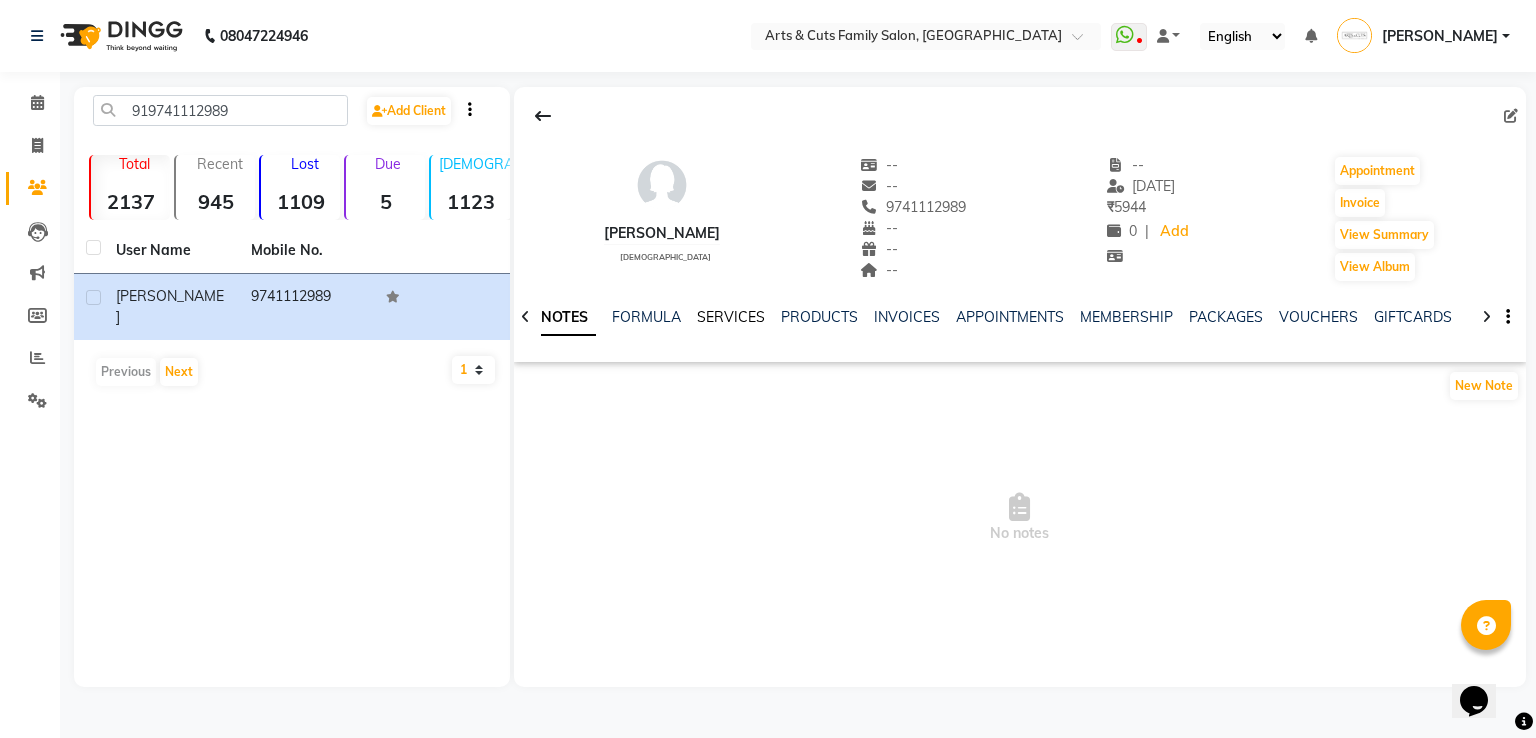 click on "SERVICES" 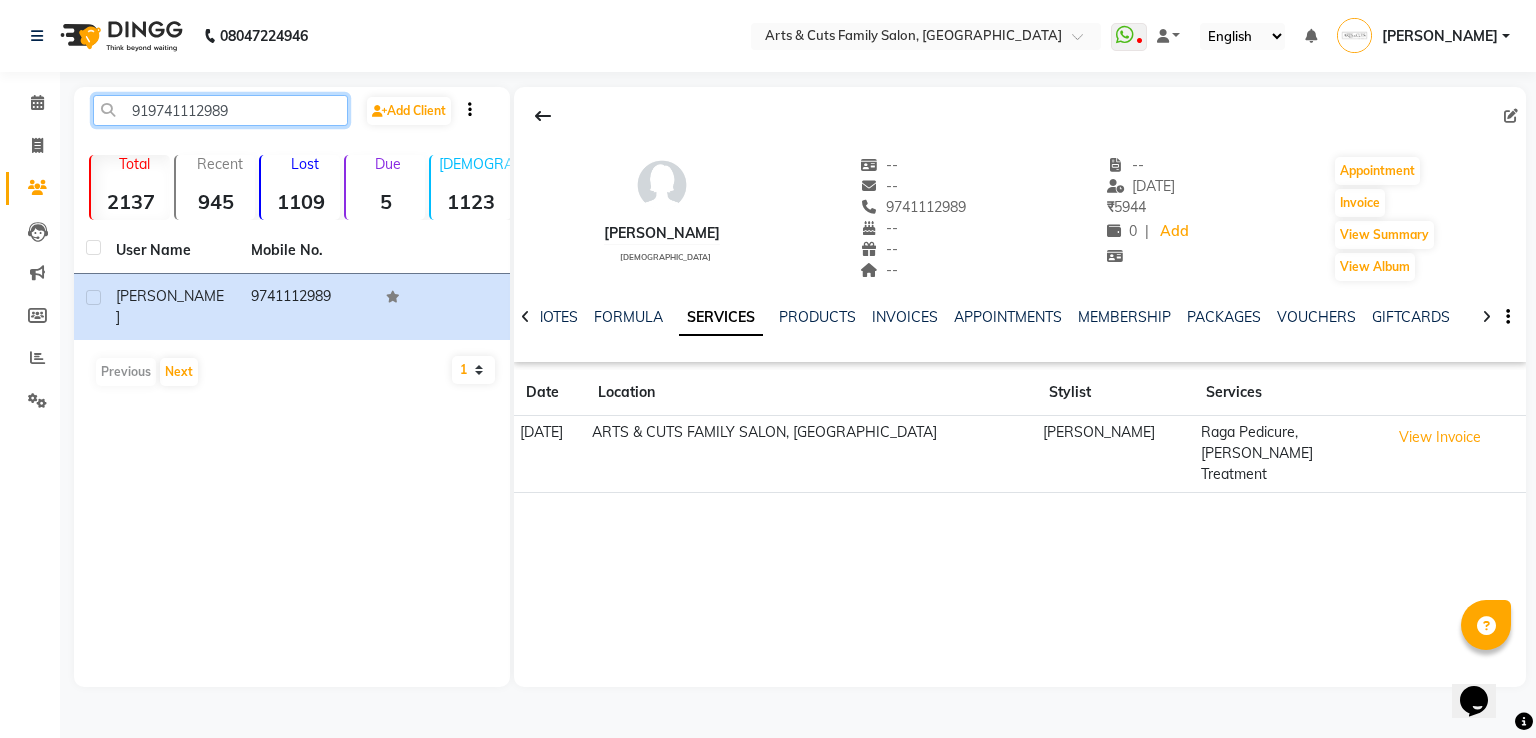 click on "919741112989" 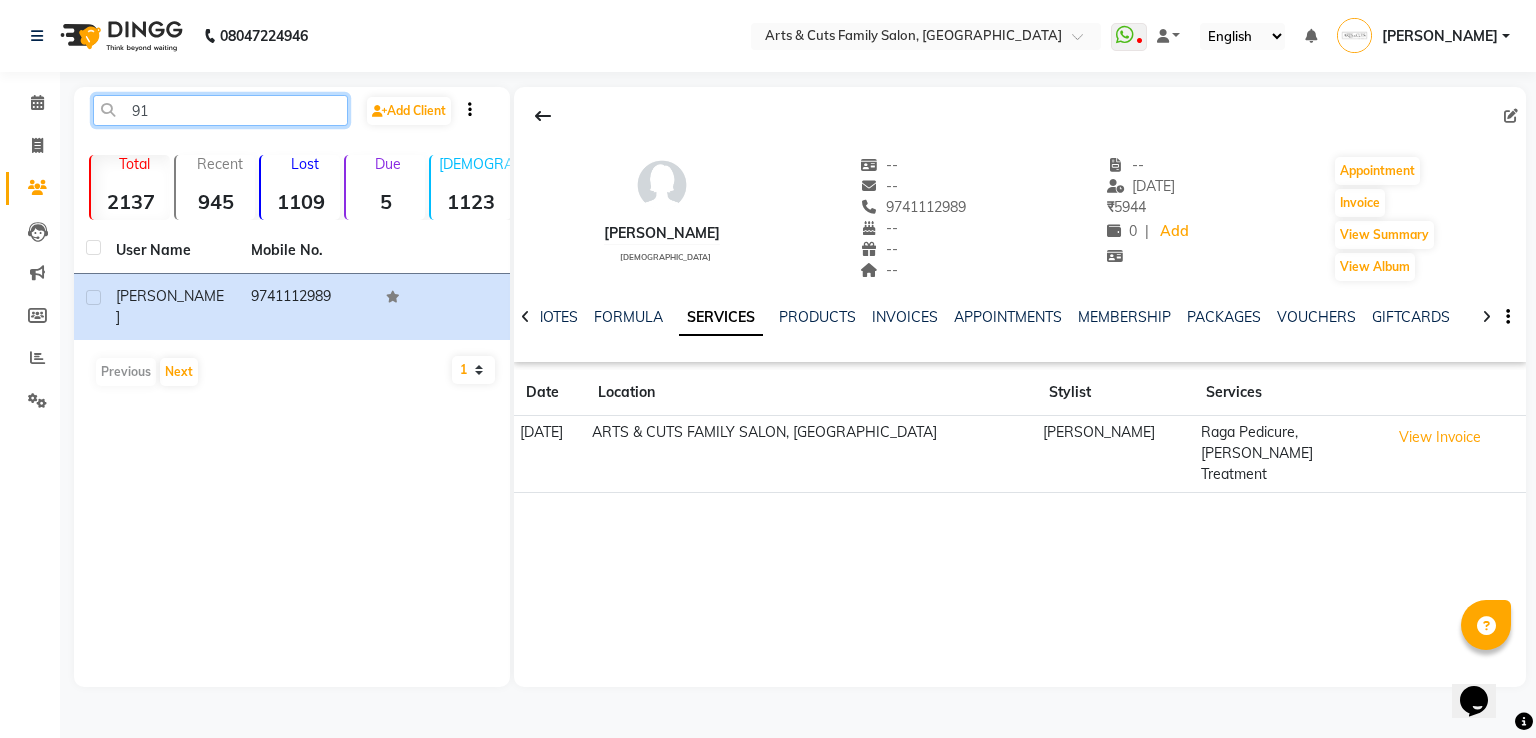 type on "9" 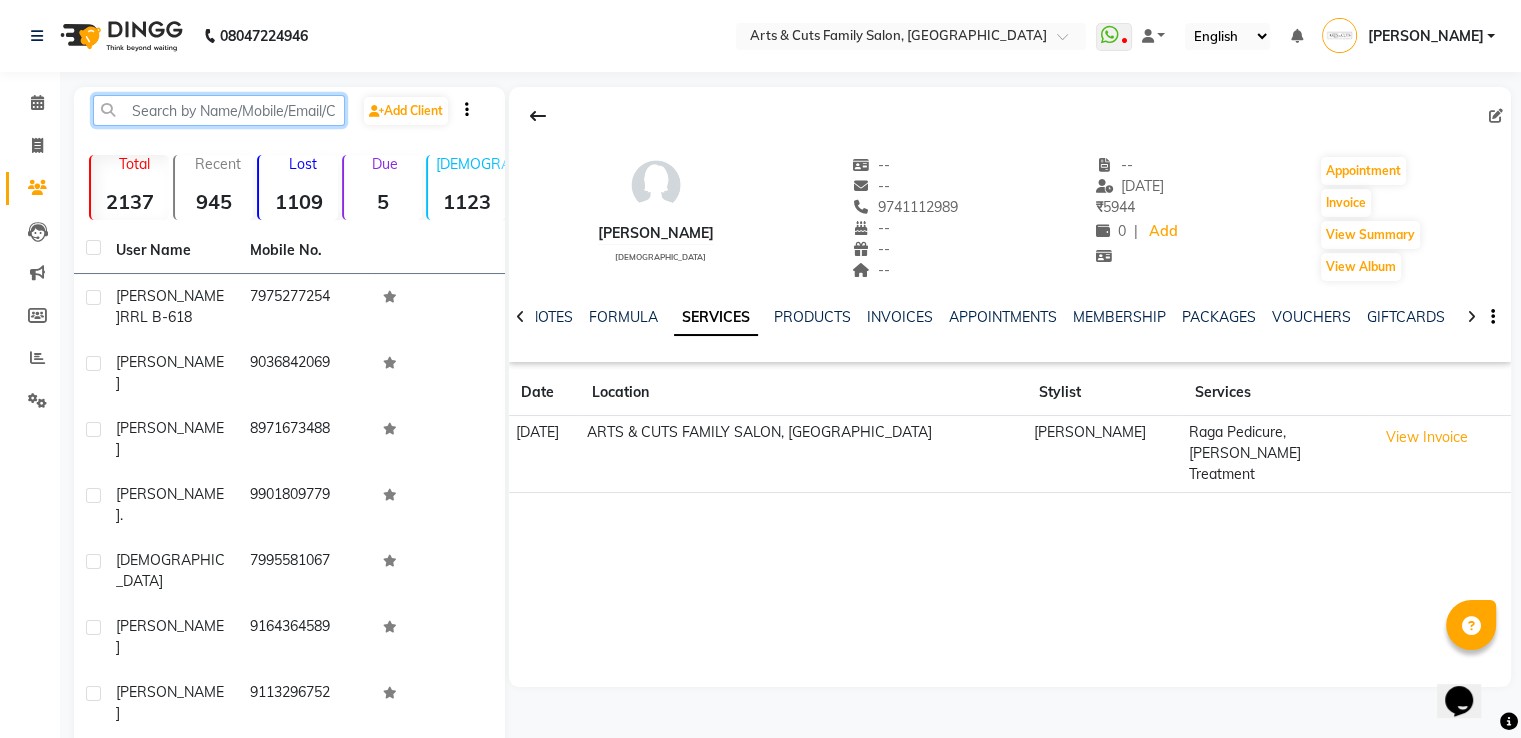 paste on "919741836134" 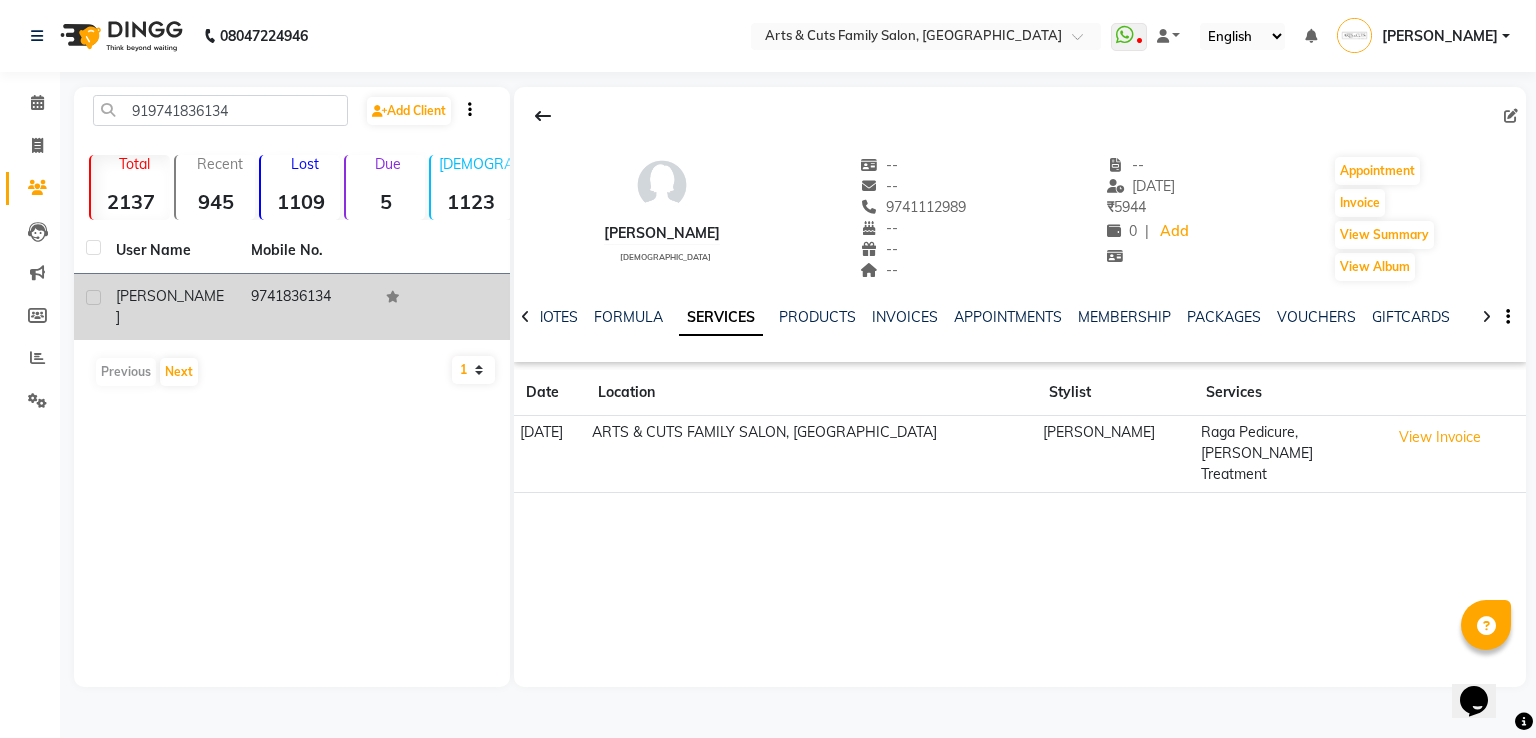 click on "[PERSON_NAME]" 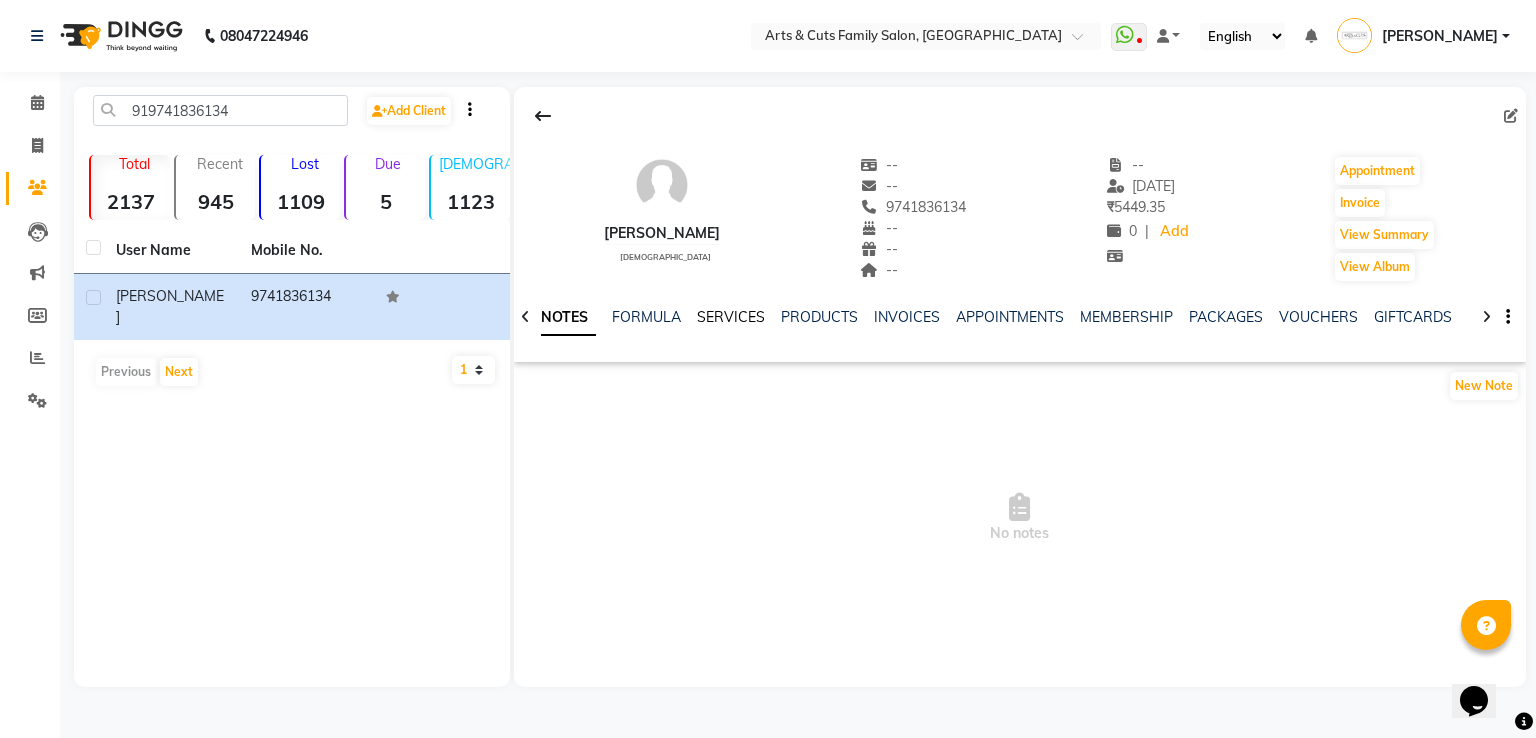 click on "SERVICES" 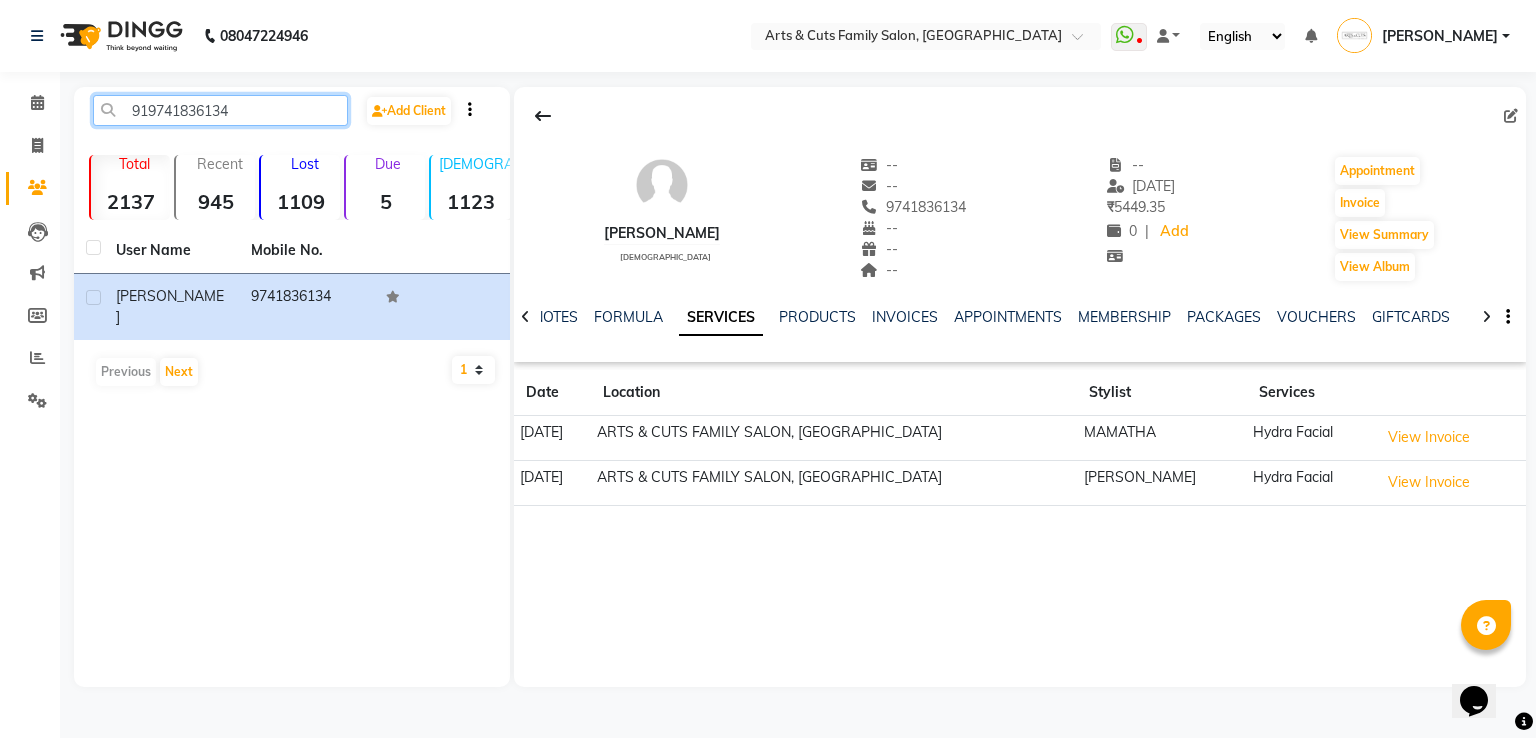 click on "919741836134" 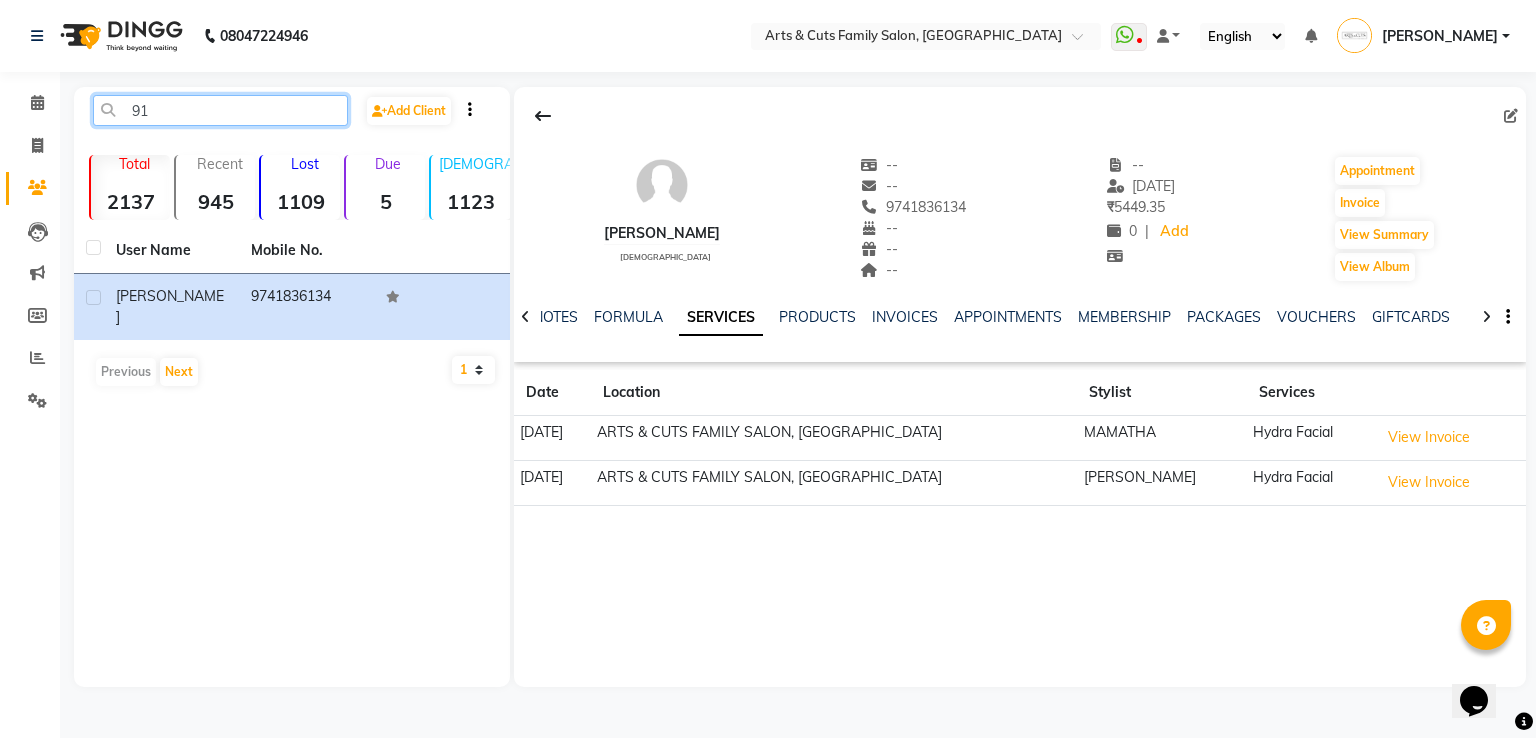 type on "9" 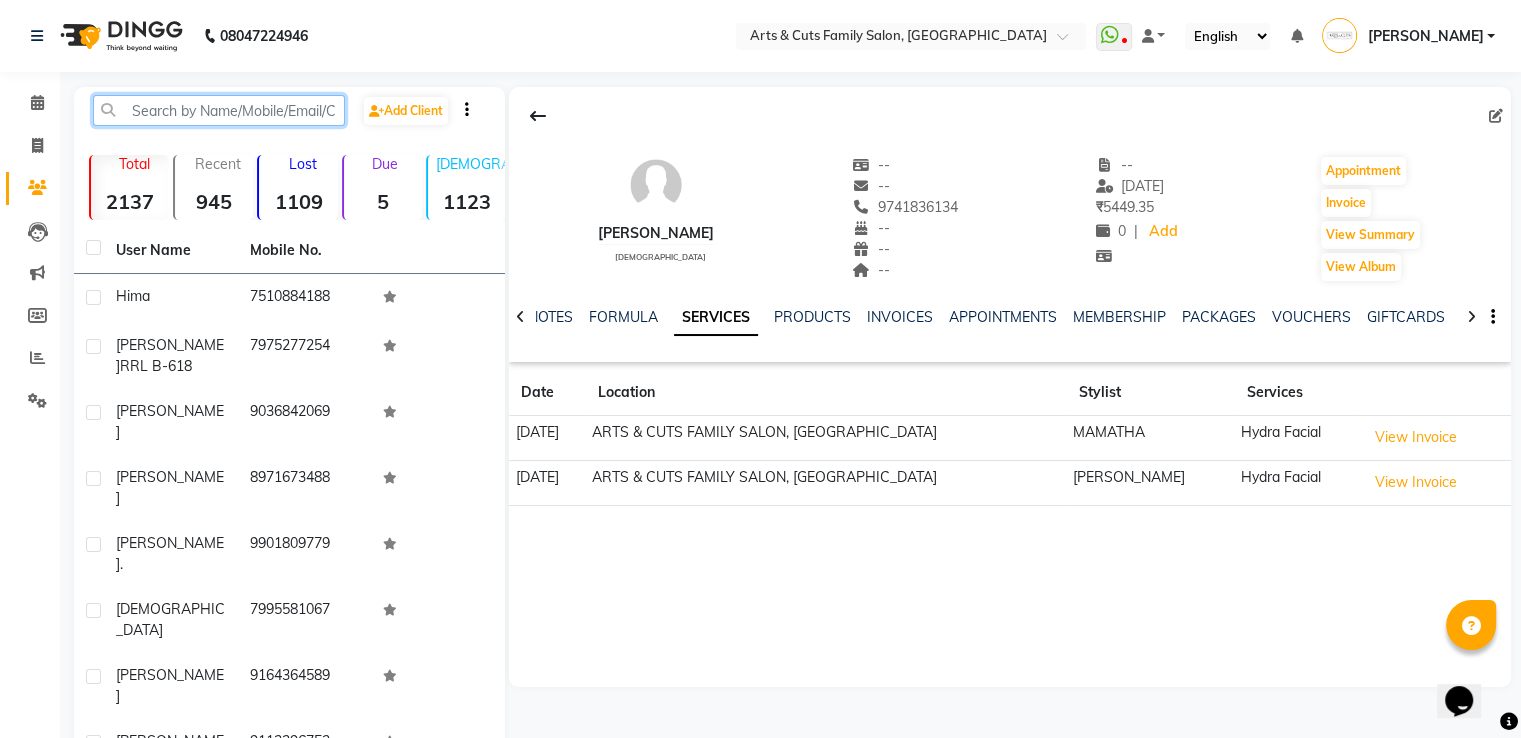 paste on "919902646128" 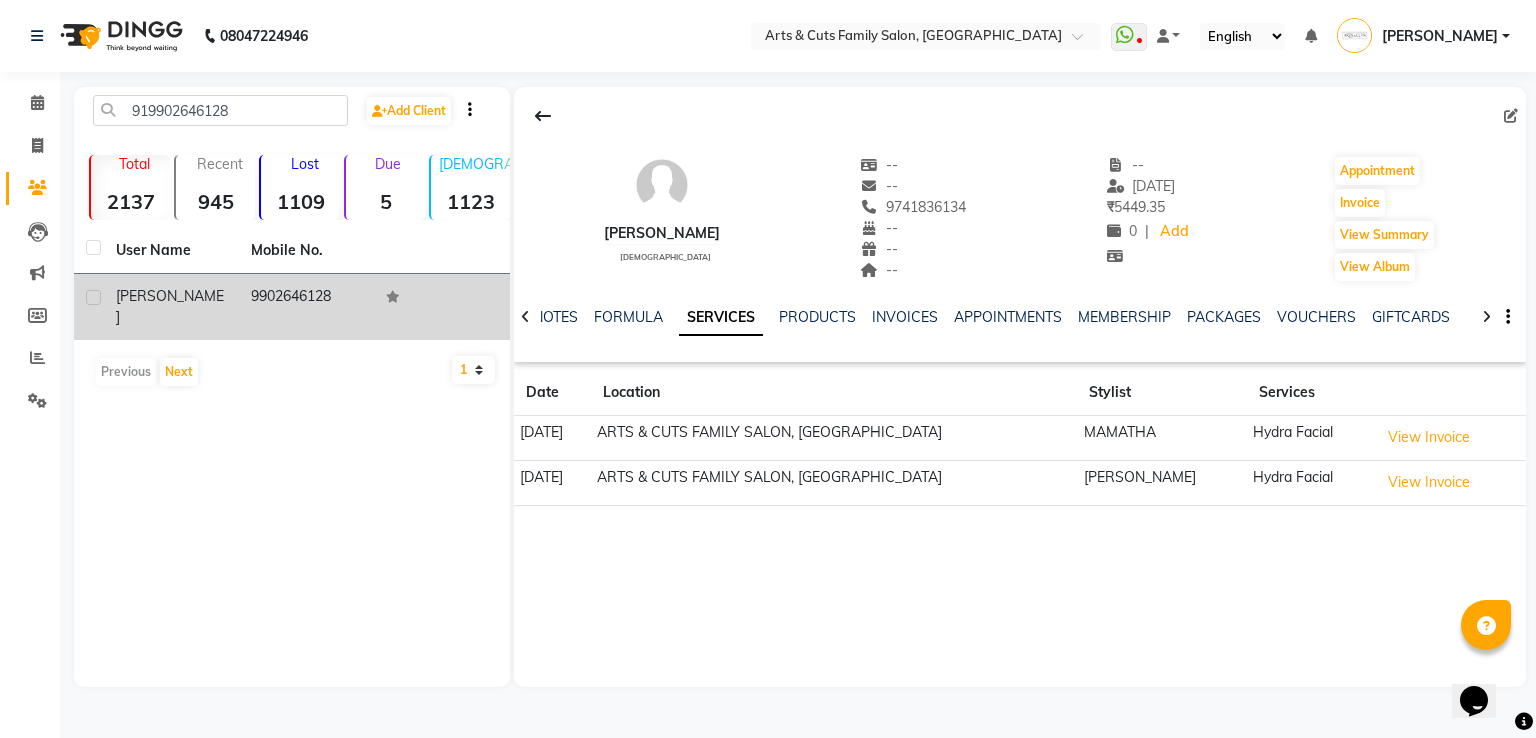 click on "[PERSON_NAME]" 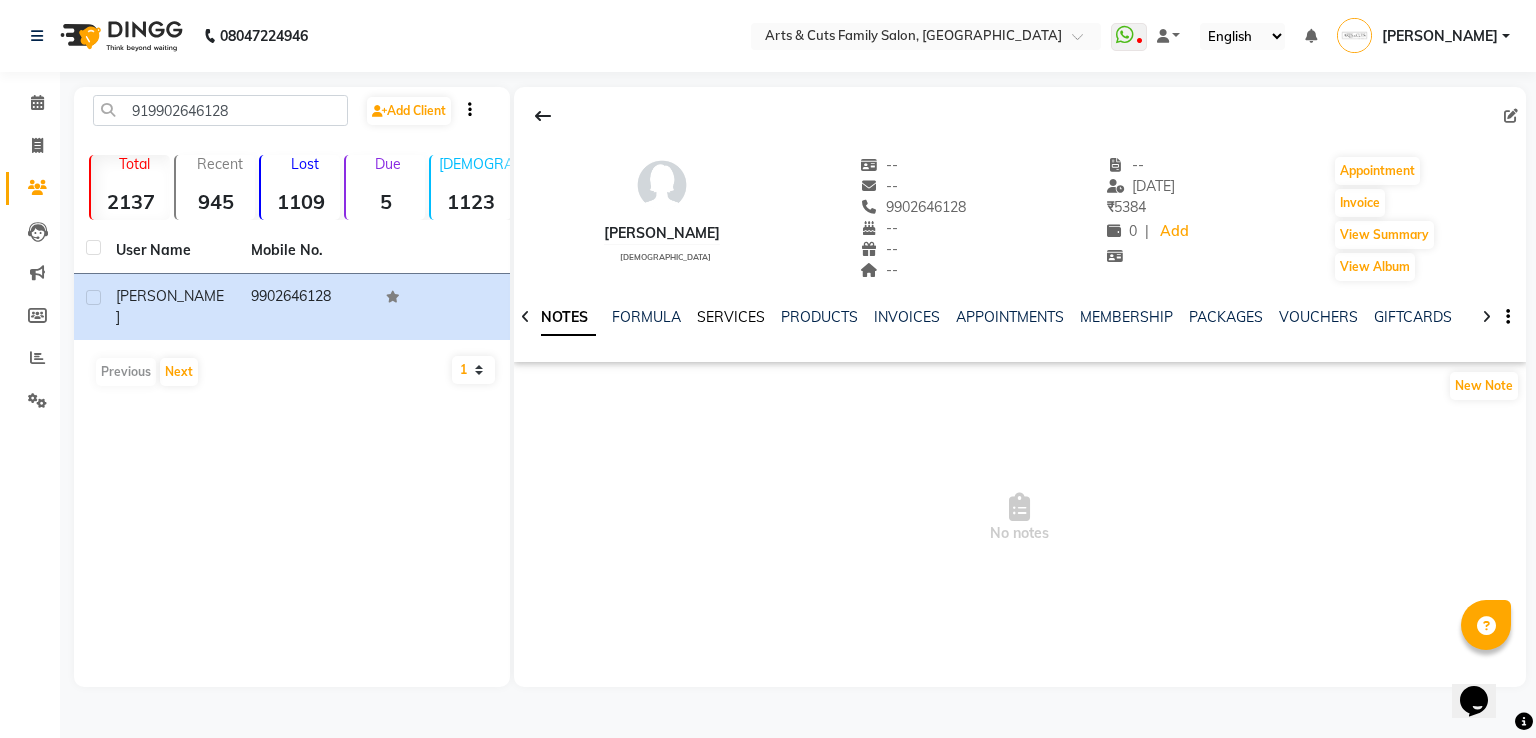 click on "SERVICES" 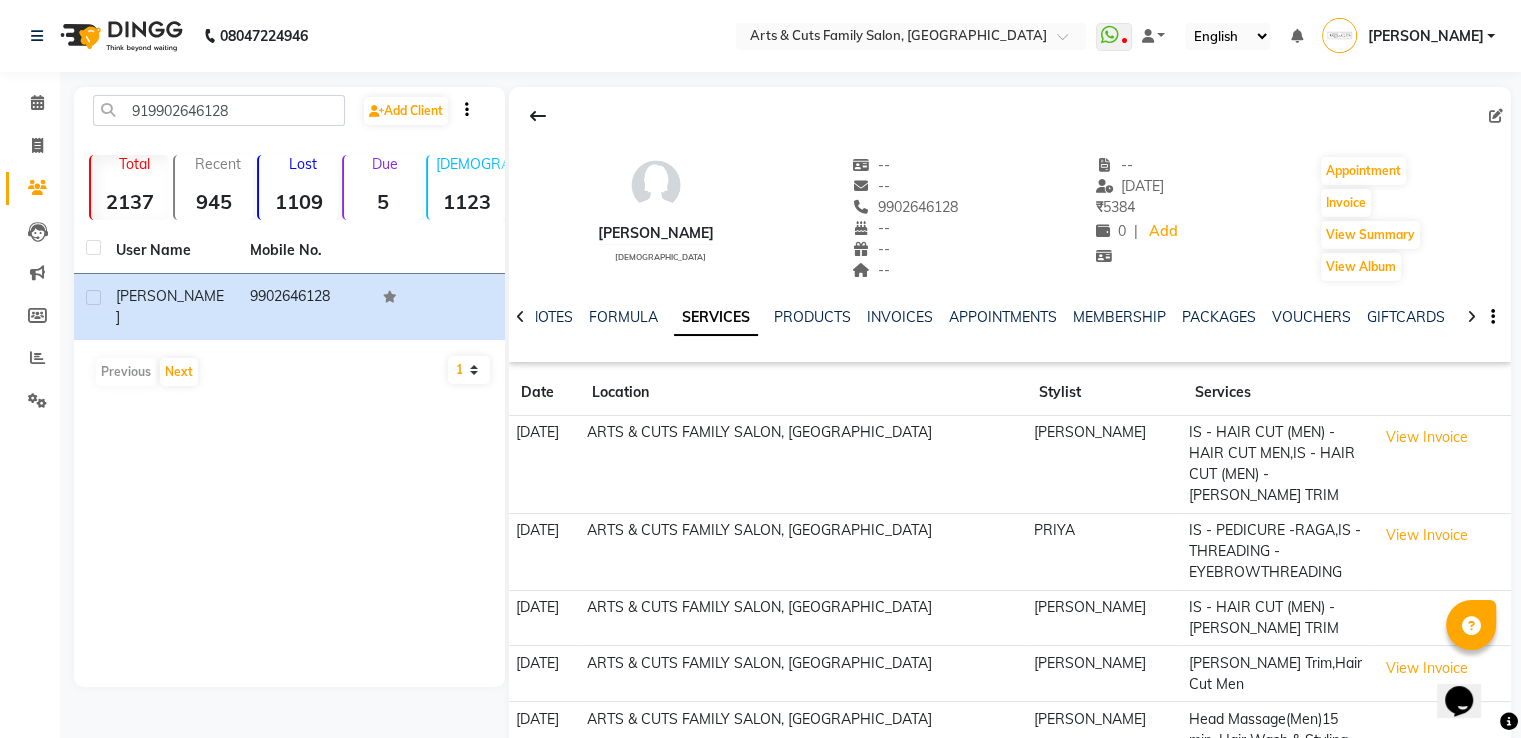 click on "[PERSON_NAME]    [DEMOGRAPHIC_DATA]  --   --   9902646128  --  --  --  -- [DATE] ₹    5384 0 |  Add   Appointment   Invoice  View Summary  View Album" 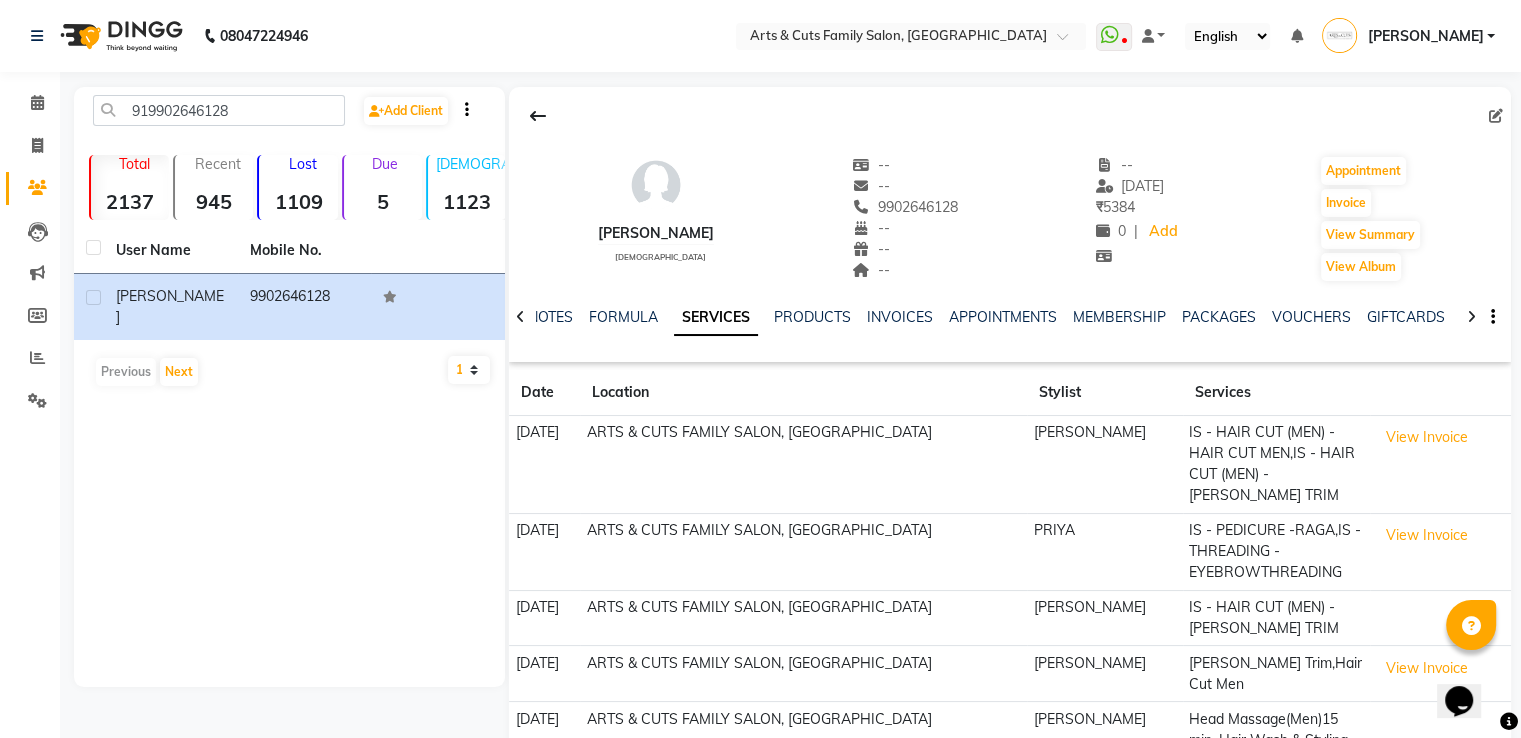 scroll, scrollTop: 0, scrollLeft: 0, axis: both 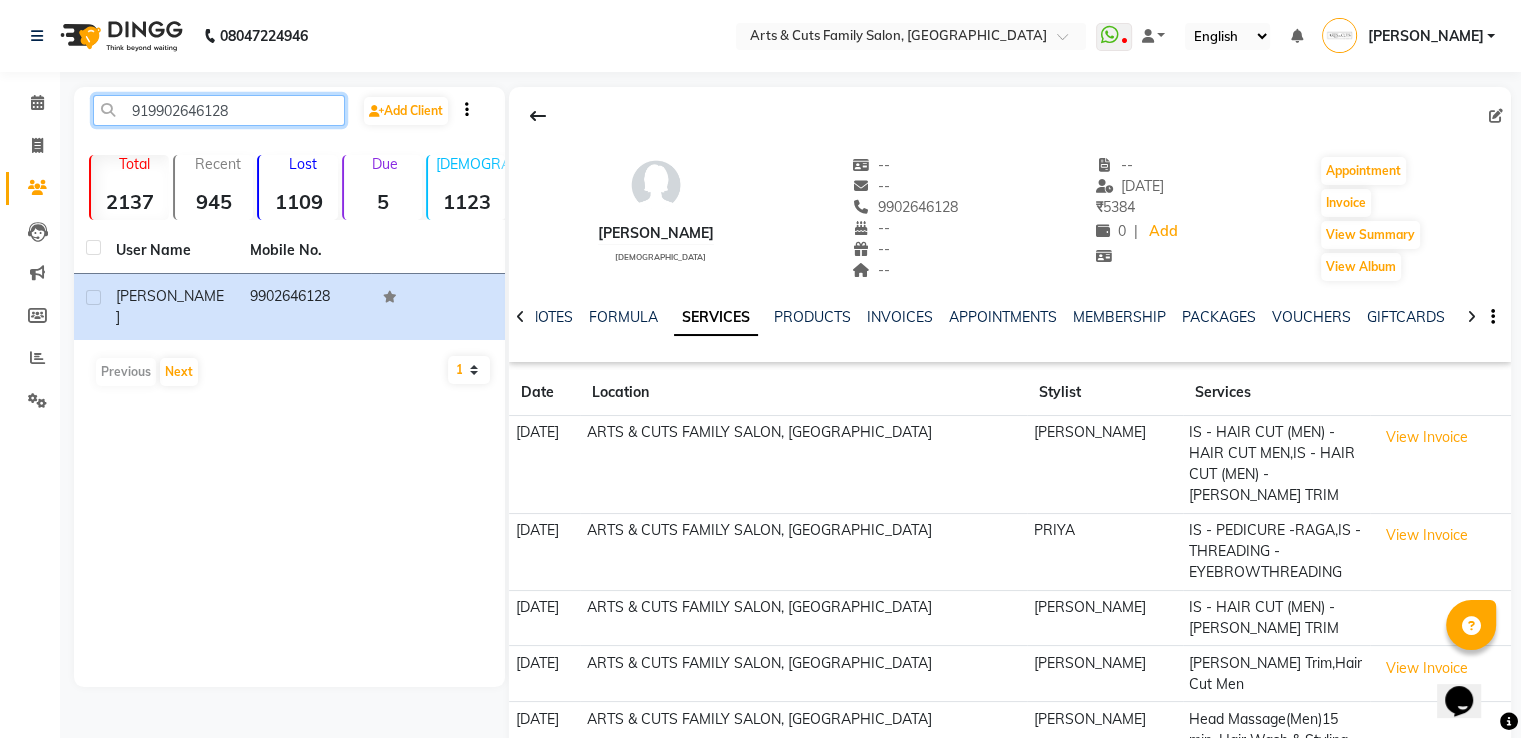 click on "919902646128" 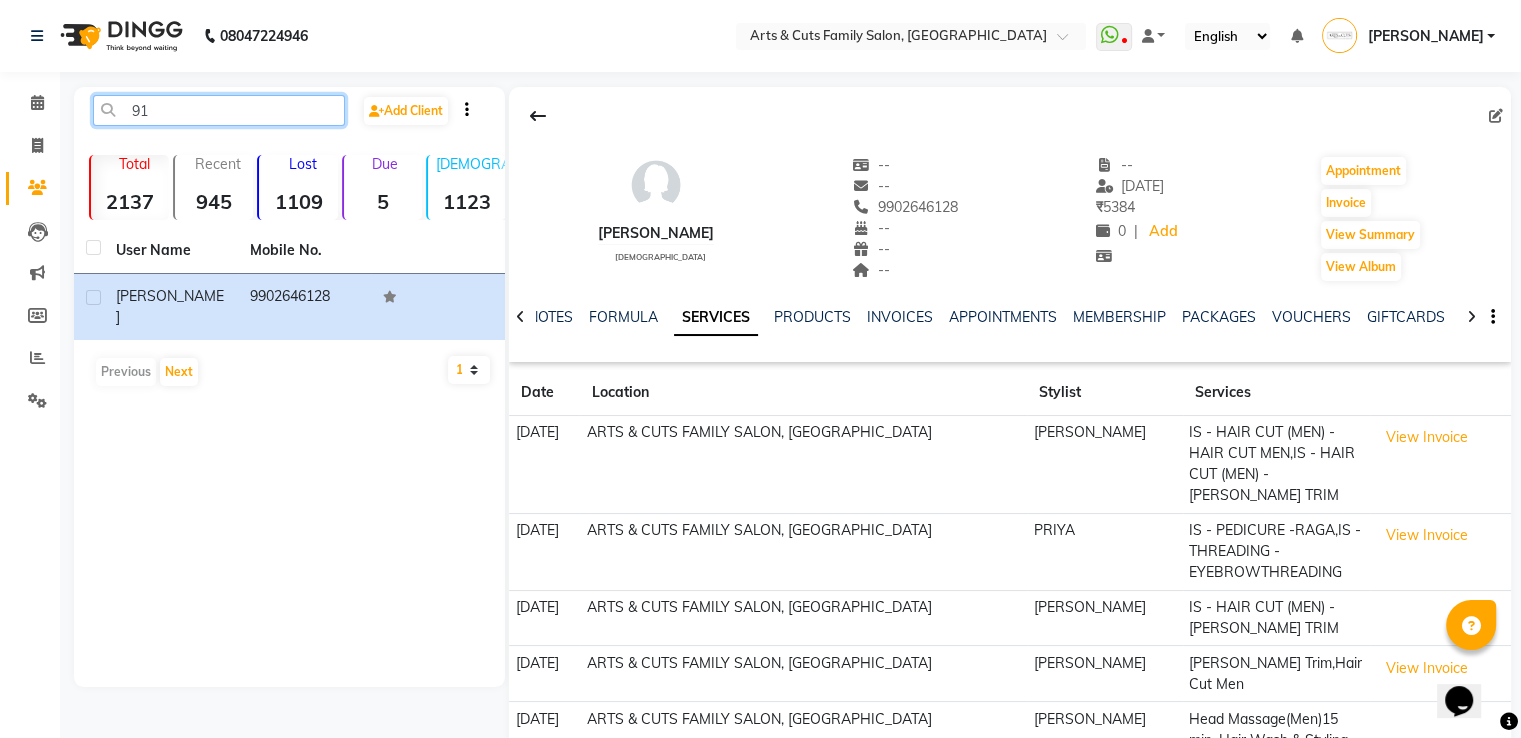 type on "9" 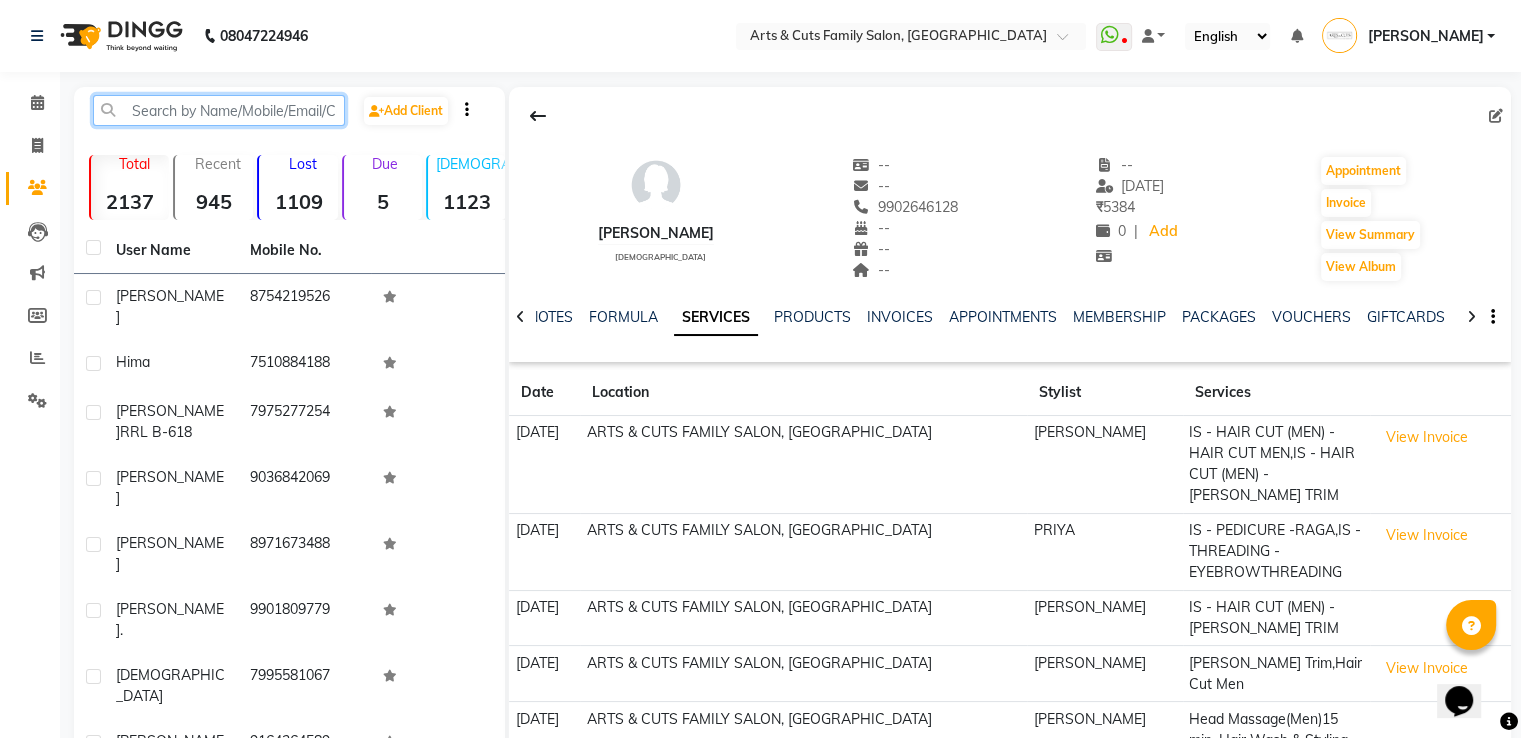 paste on "919620604357" 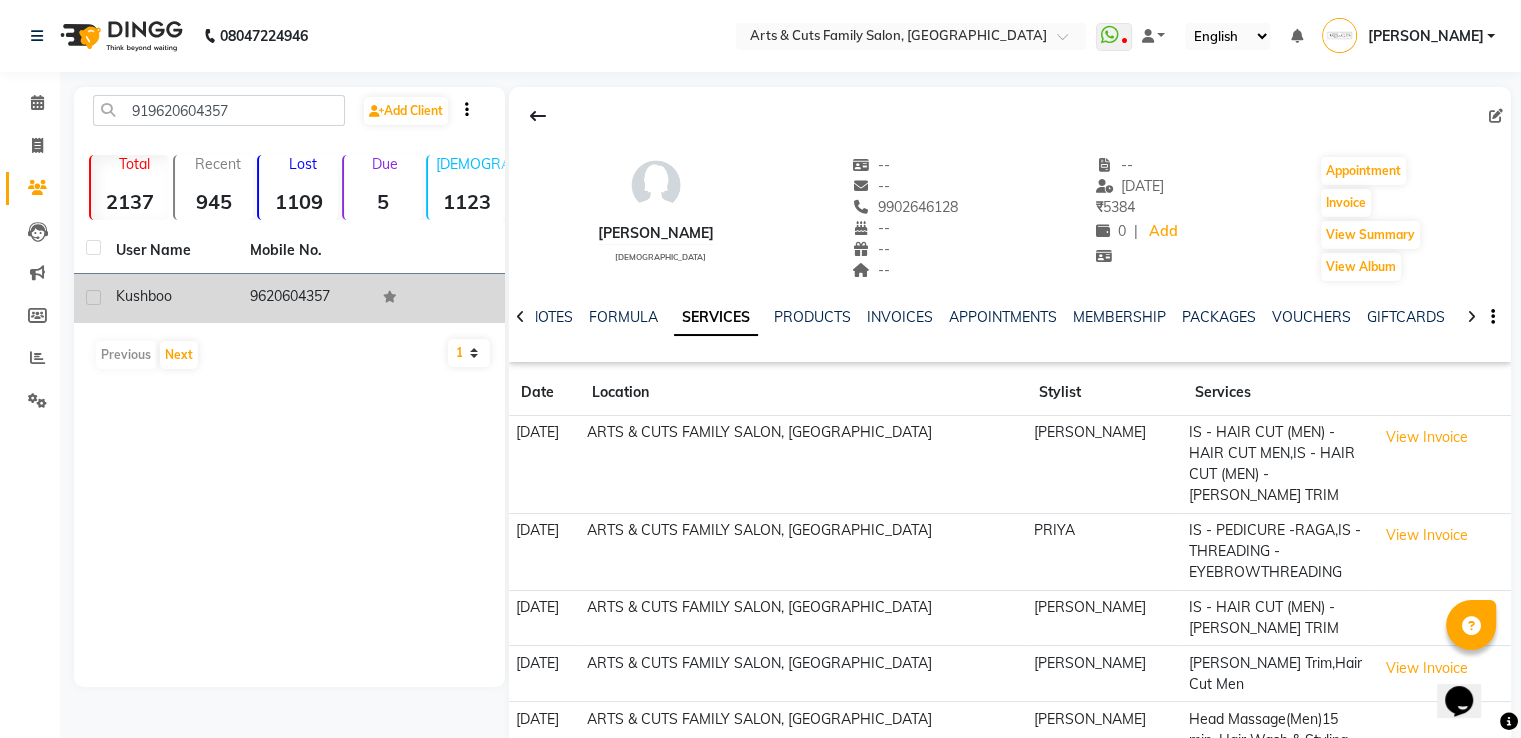 click on "Kushboo" 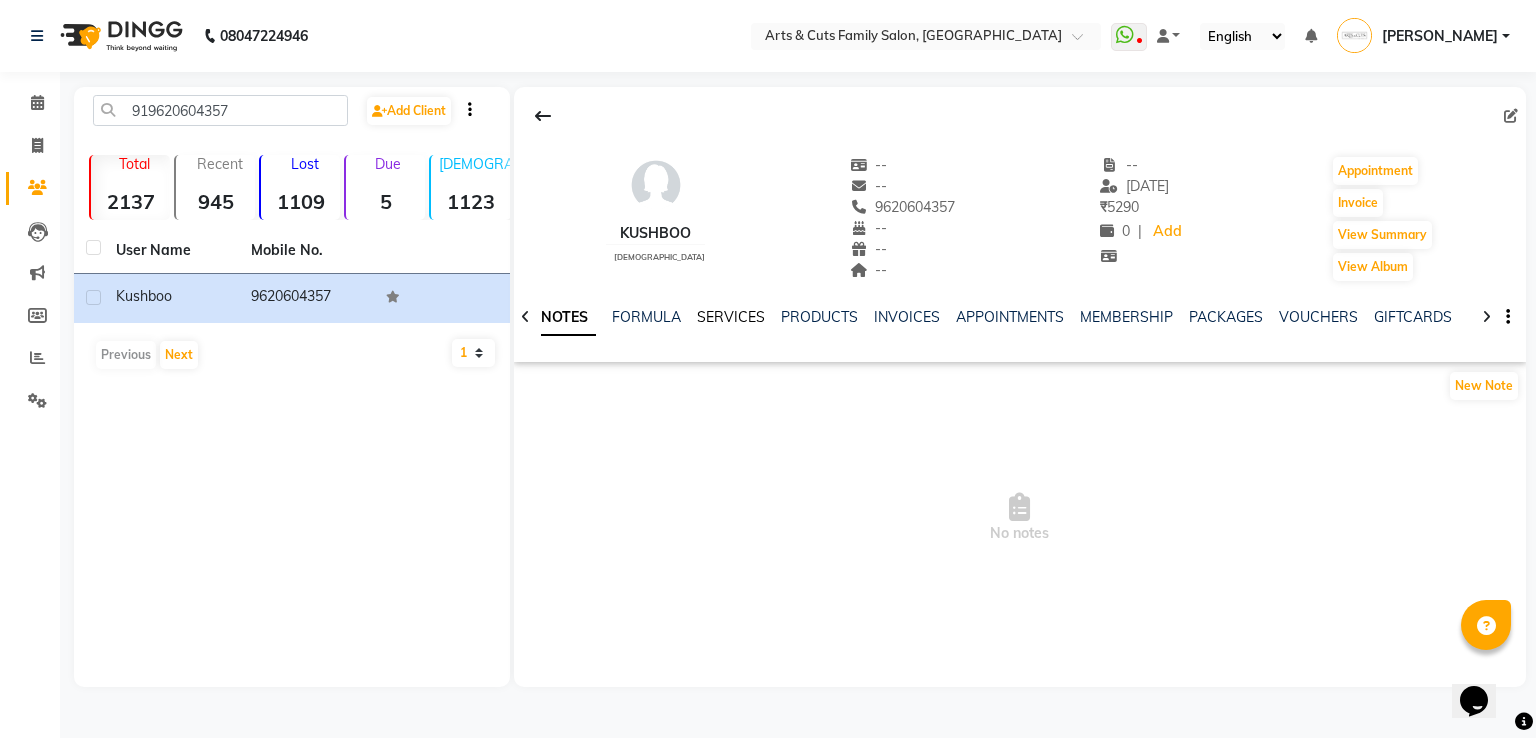 click on "SERVICES" 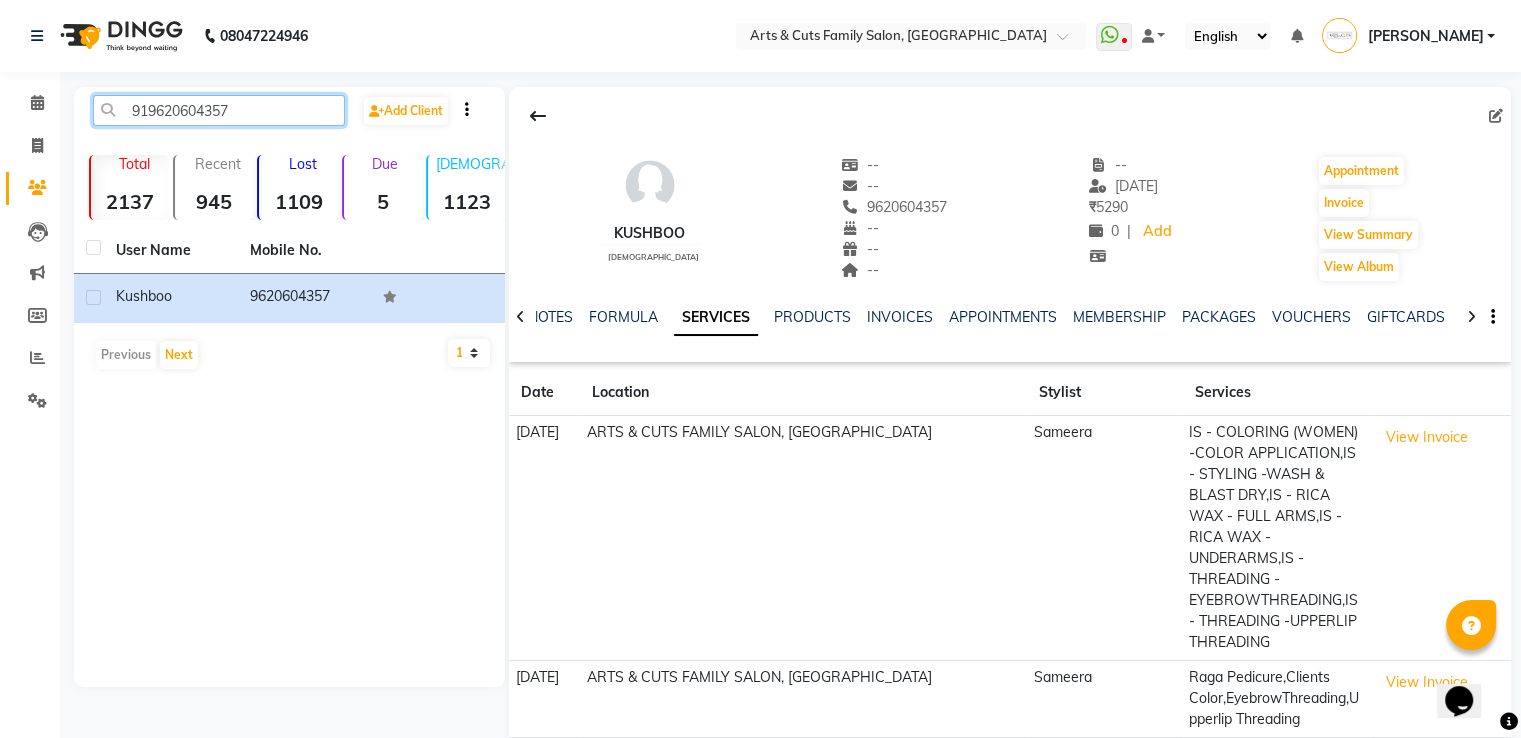 click on "919620604357" 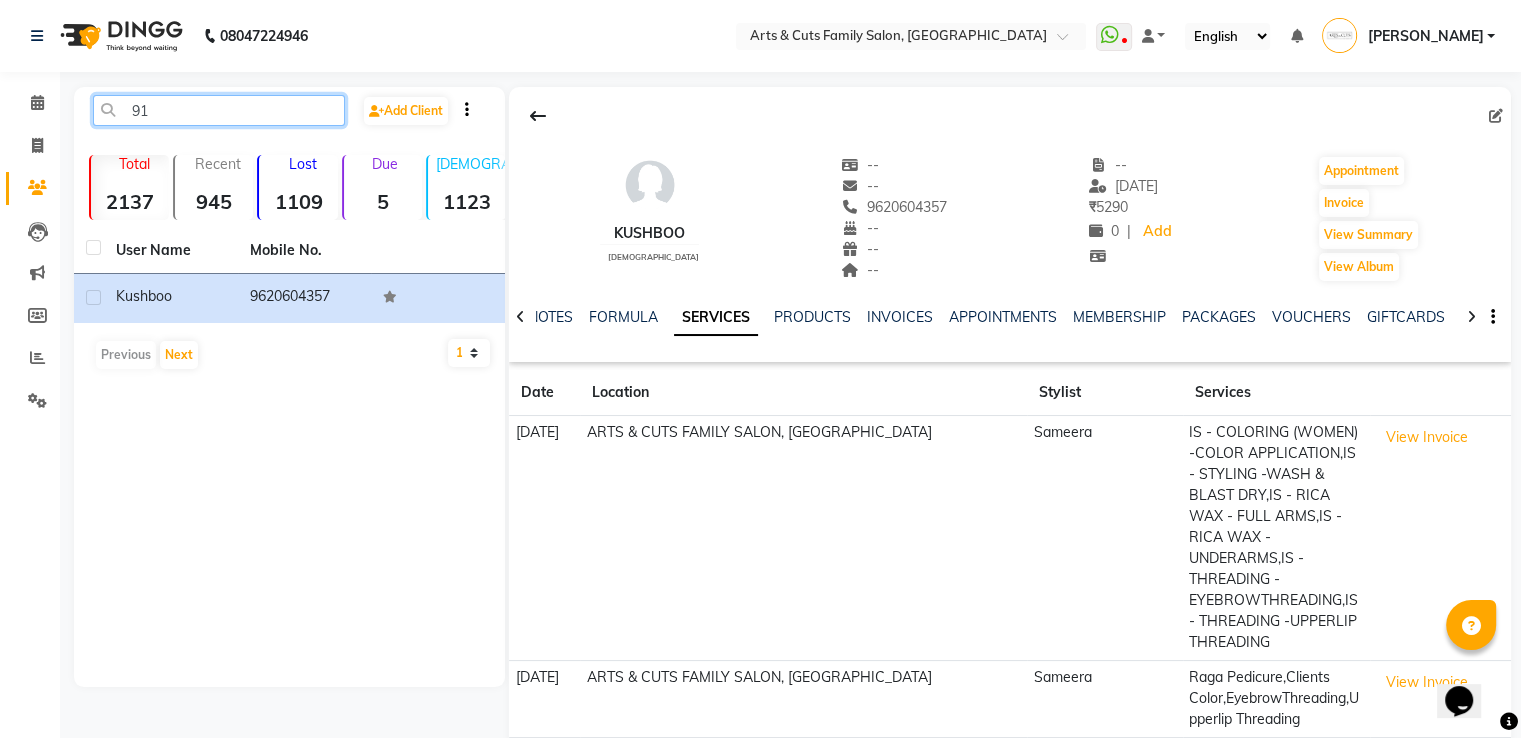 type on "9" 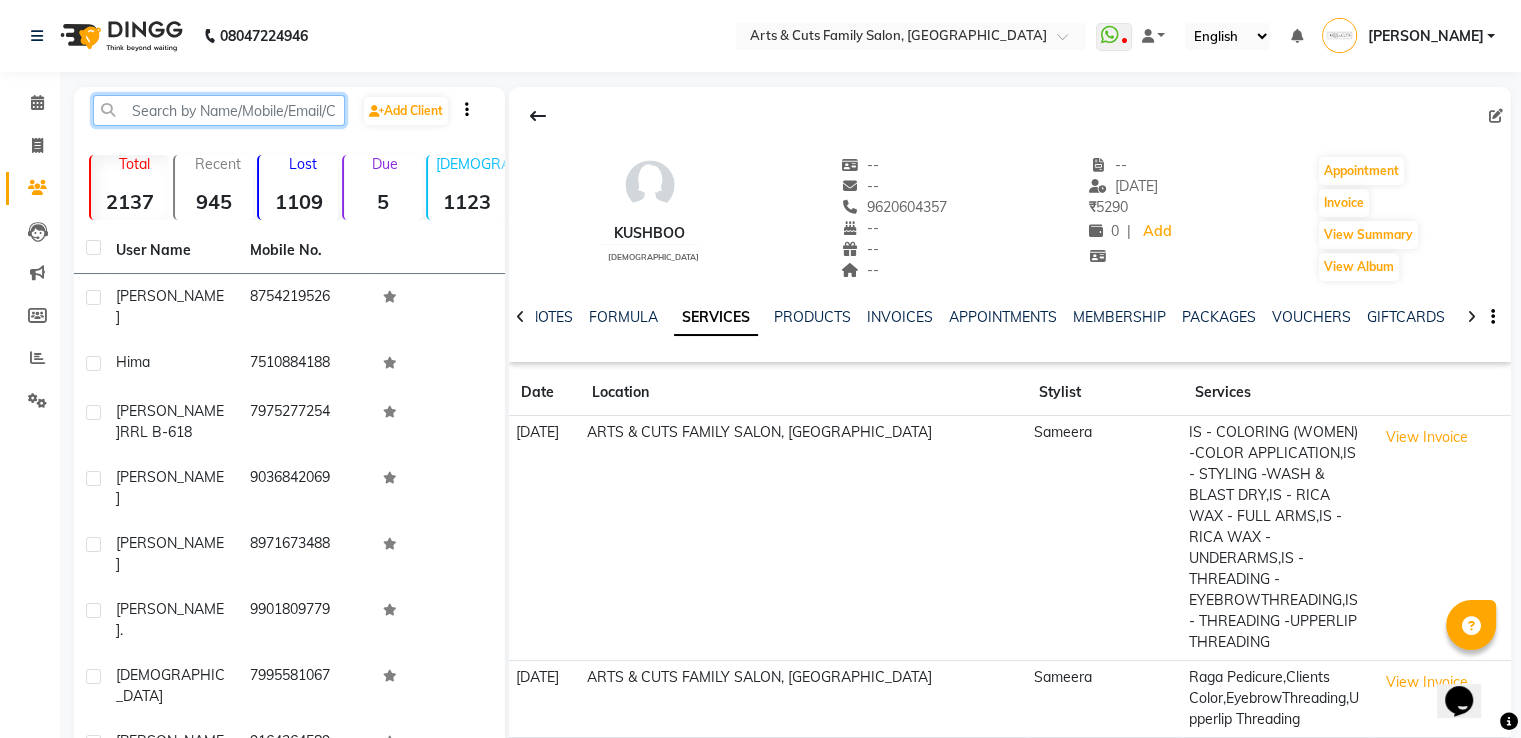 paste on "918095960303" 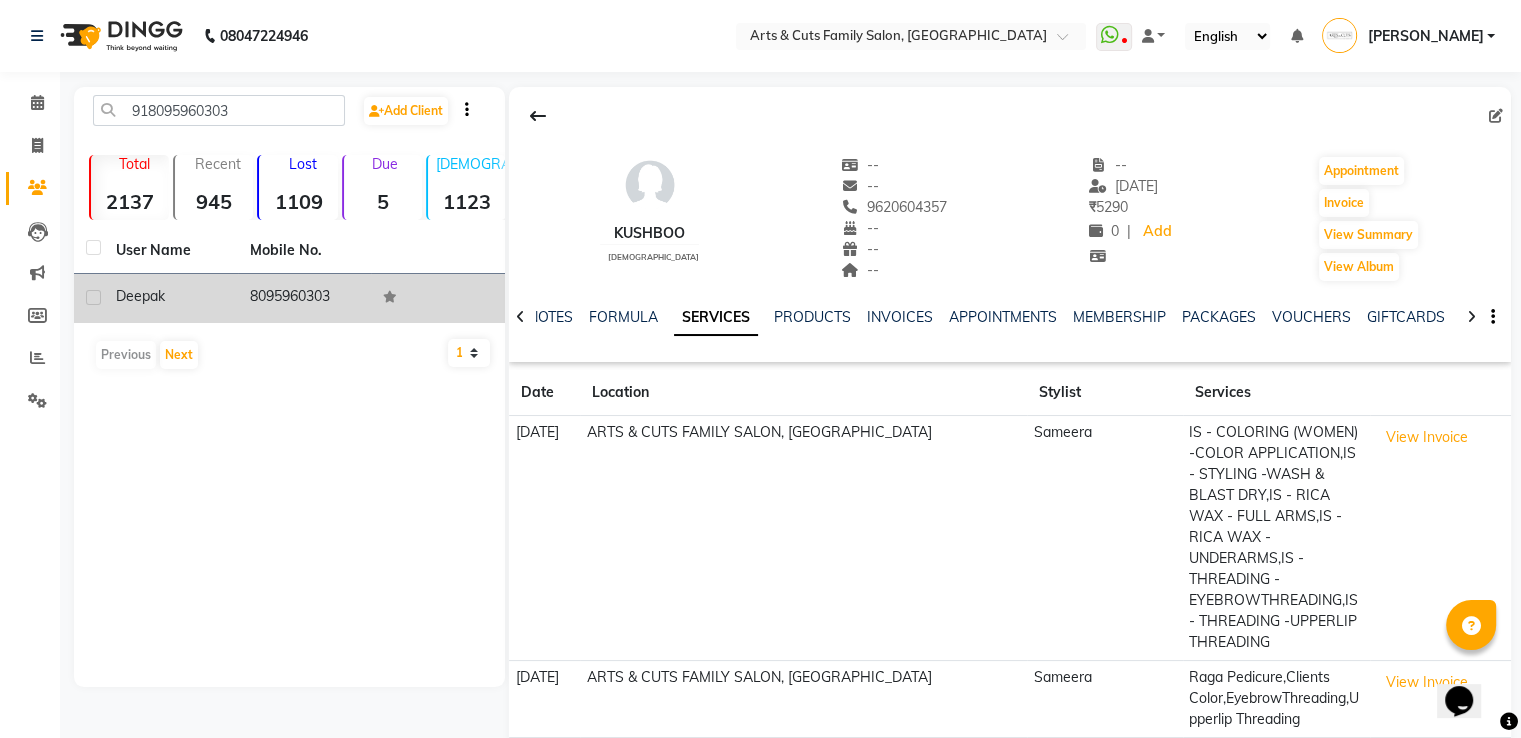 click on "Deepak" 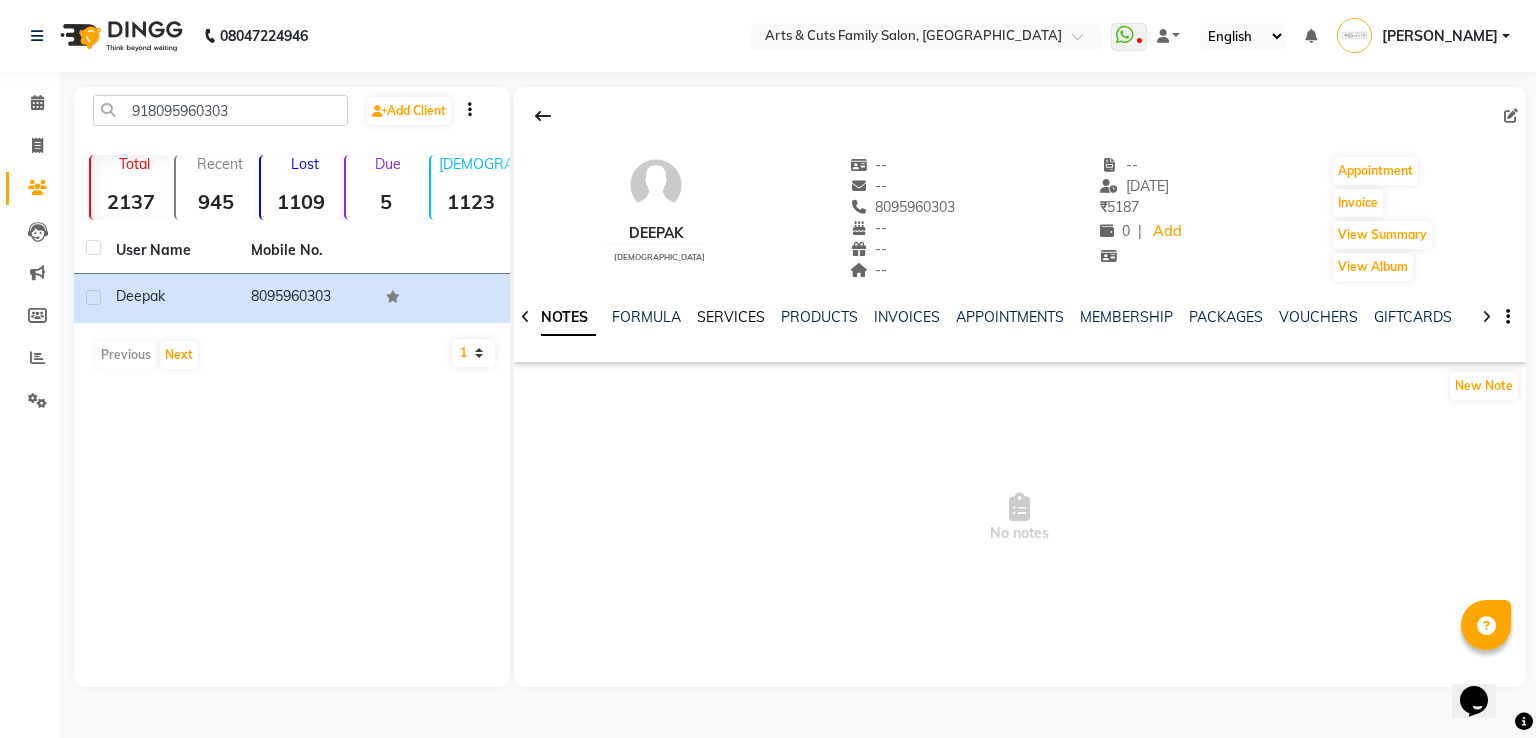 click on "SERVICES" 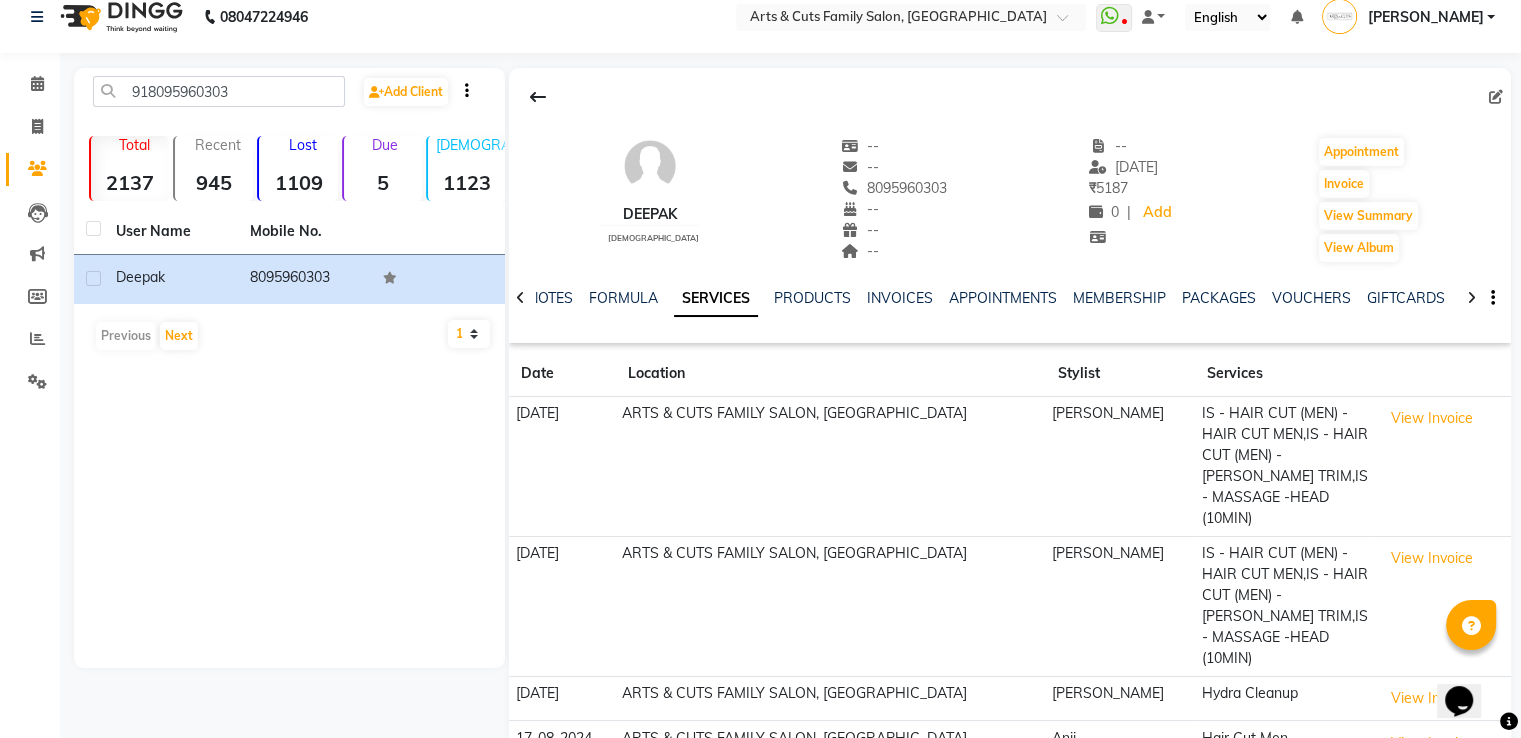 scroll, scrollTop: 0, scrollLeft: 0, axis: both 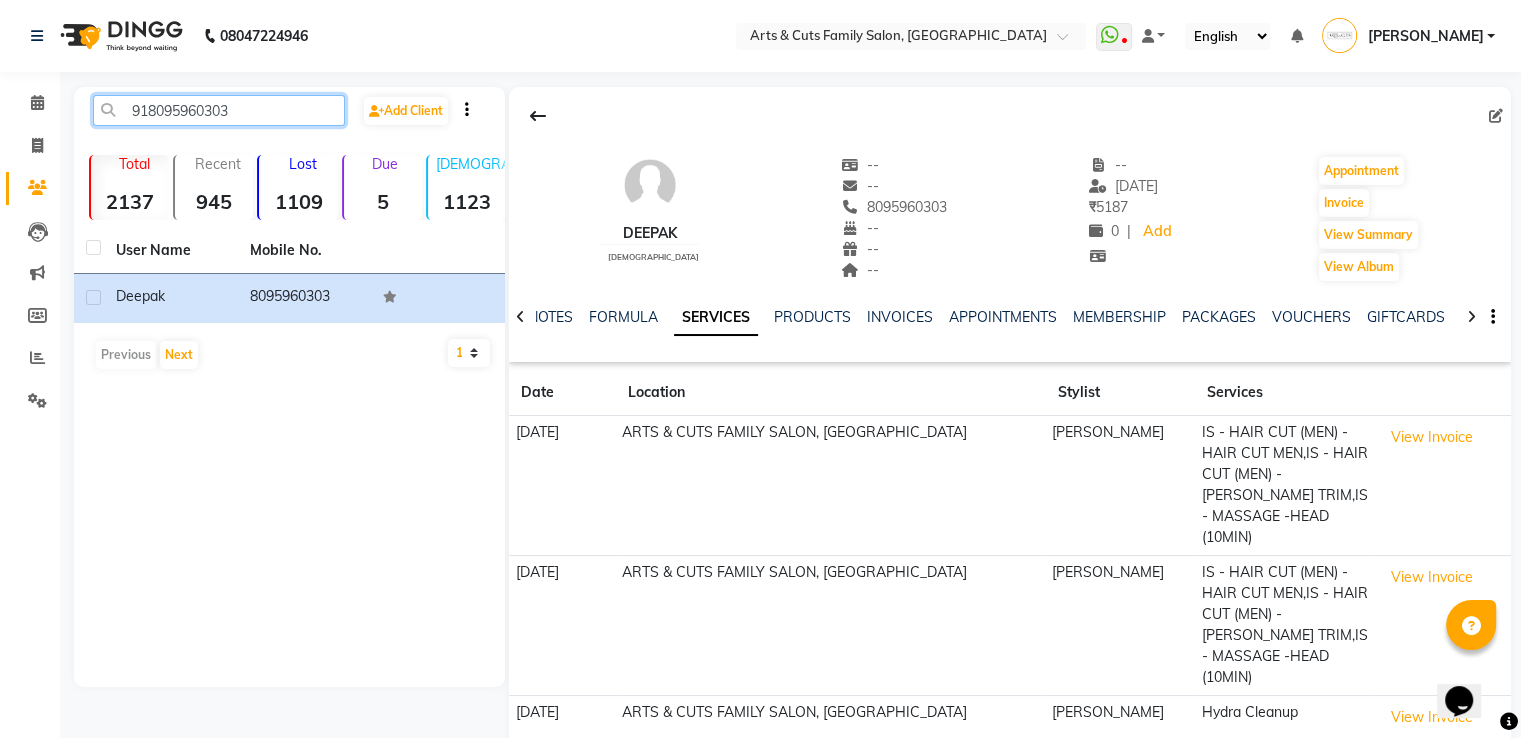 click on "918095960303" 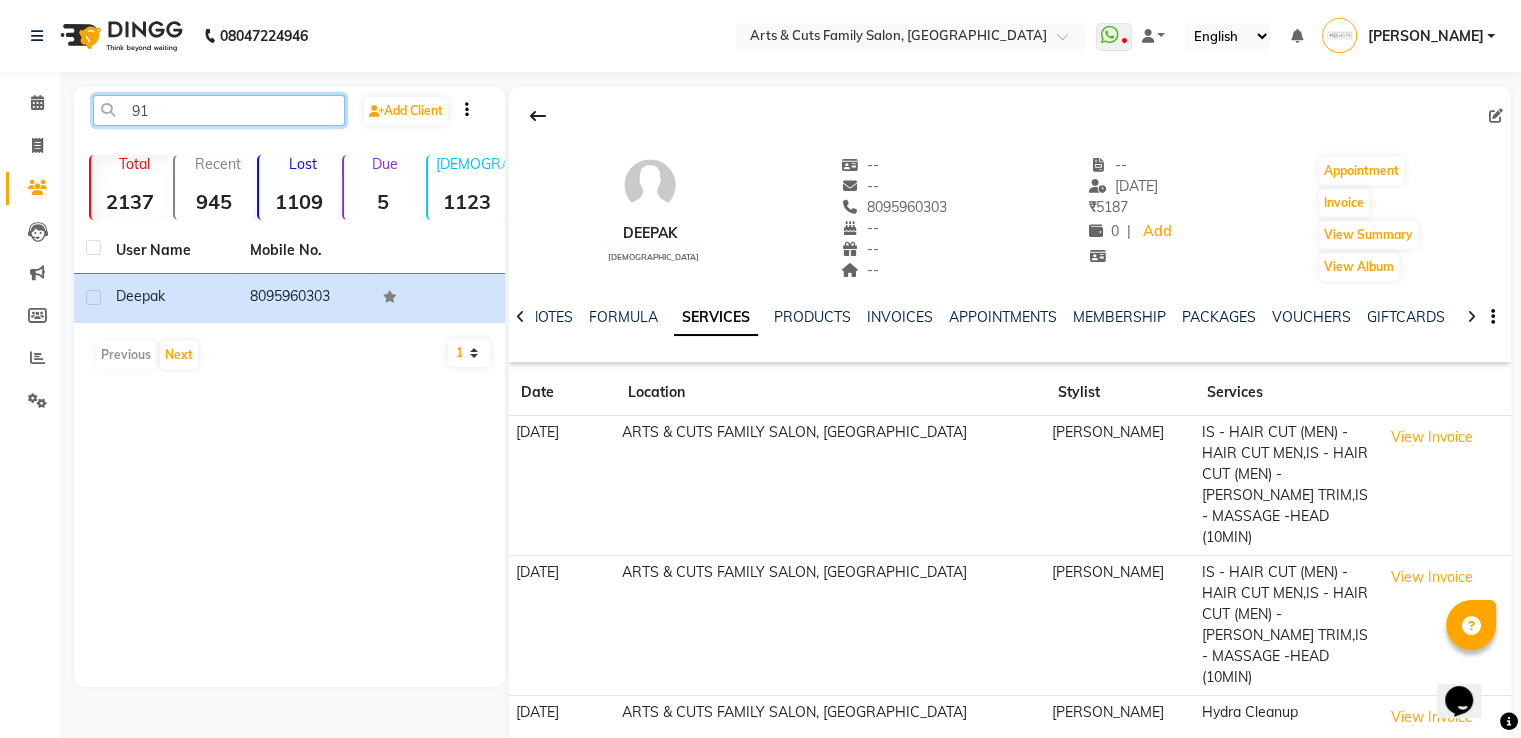 type on "9" 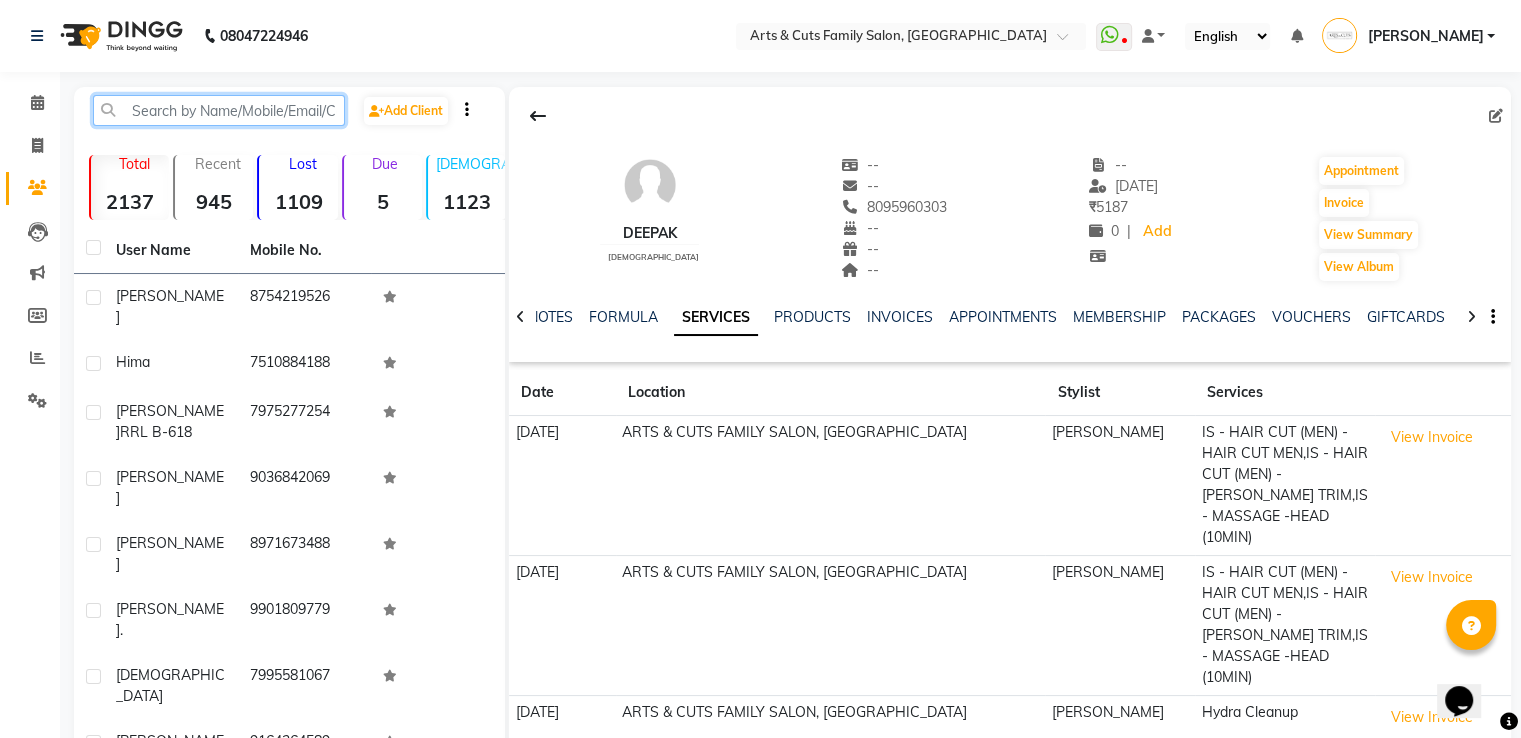 paste on "916364264648" 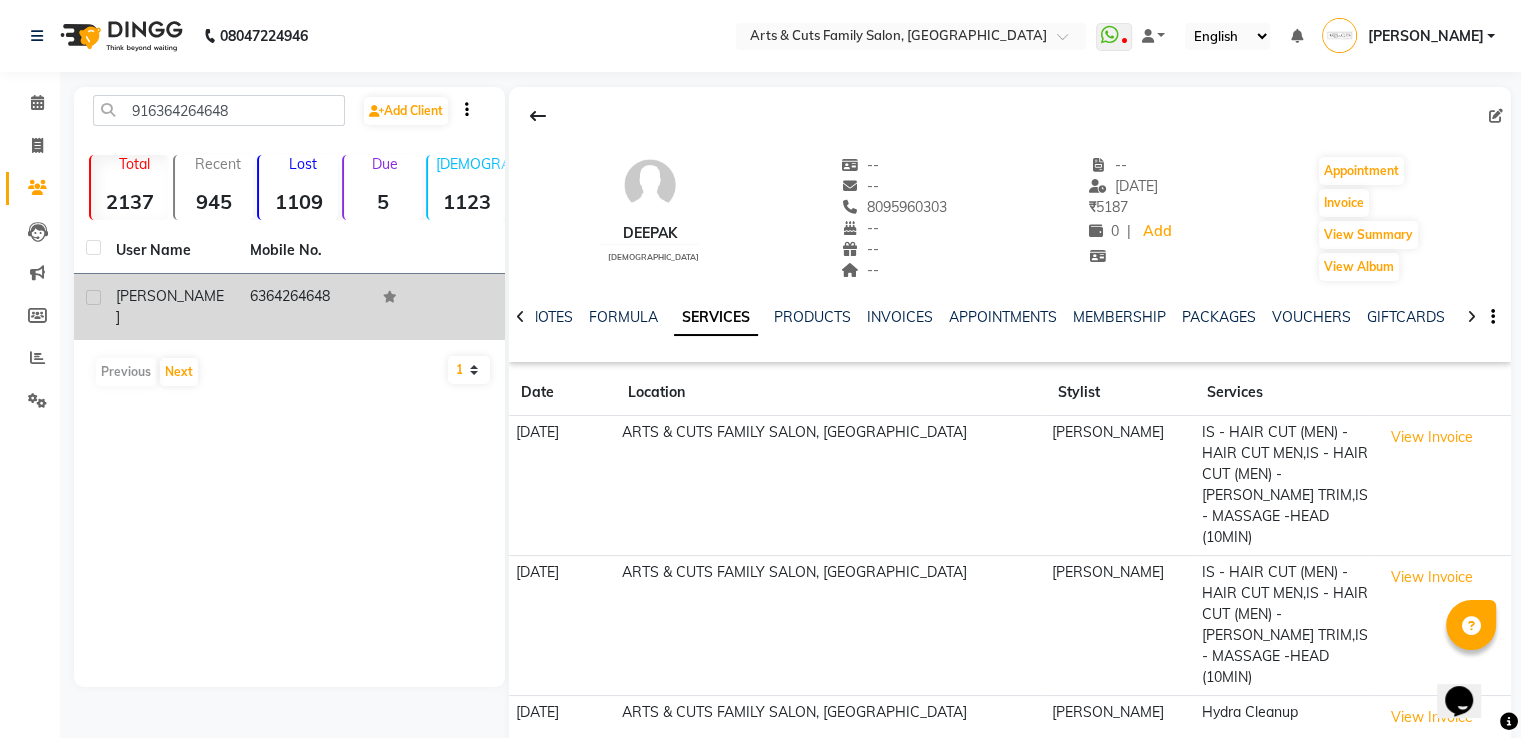 click on "6364264648" 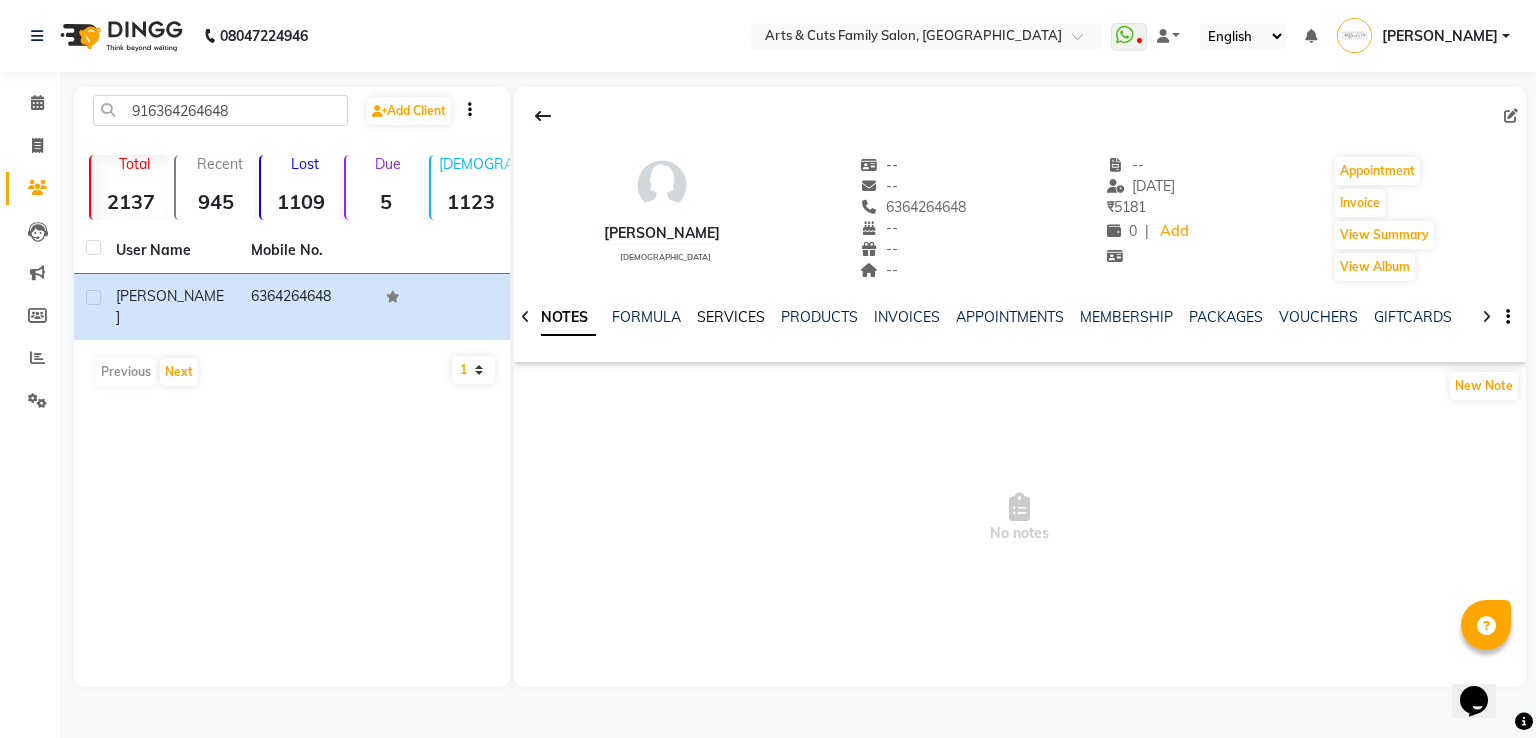 click on "SERVICES" 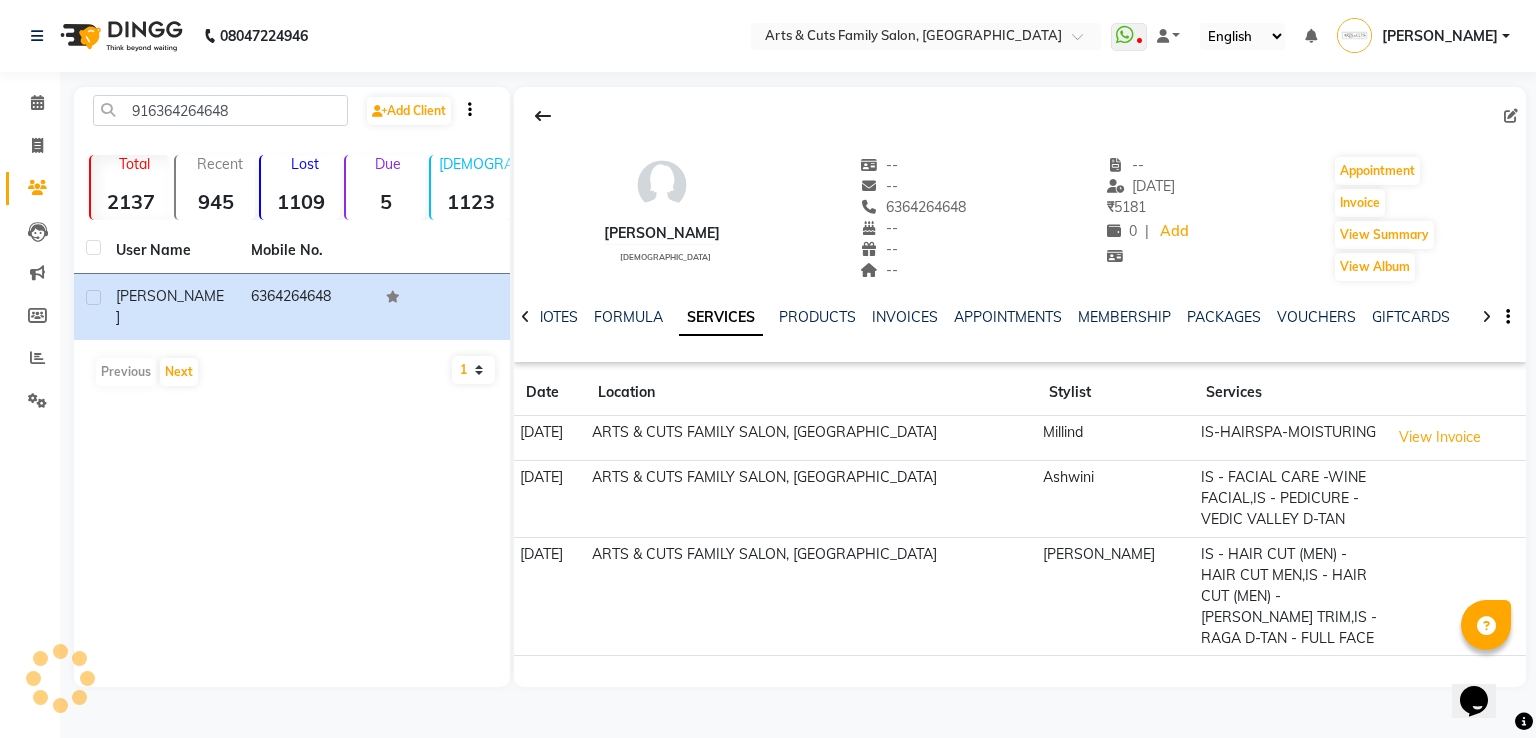 click on "SERVICES" 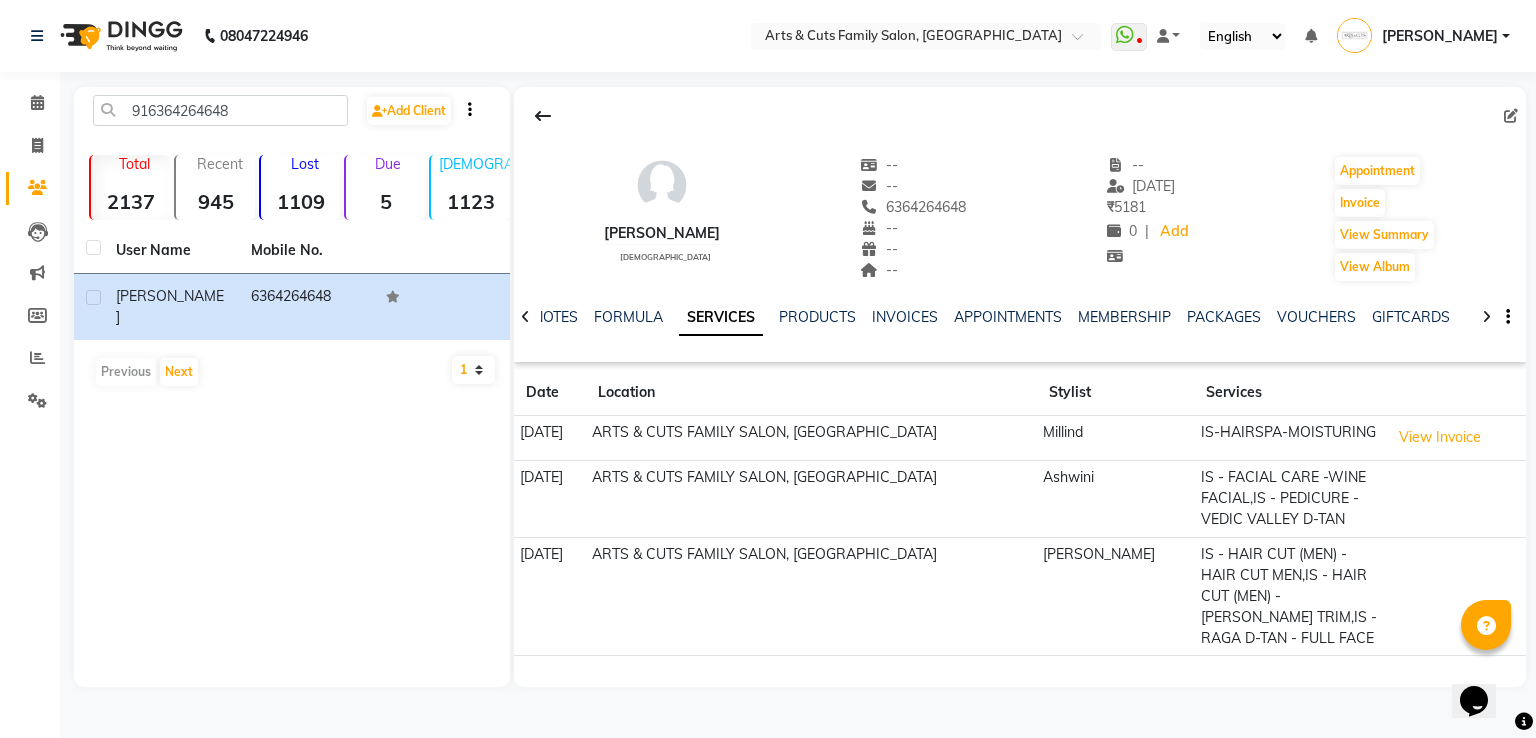 click on "1109" 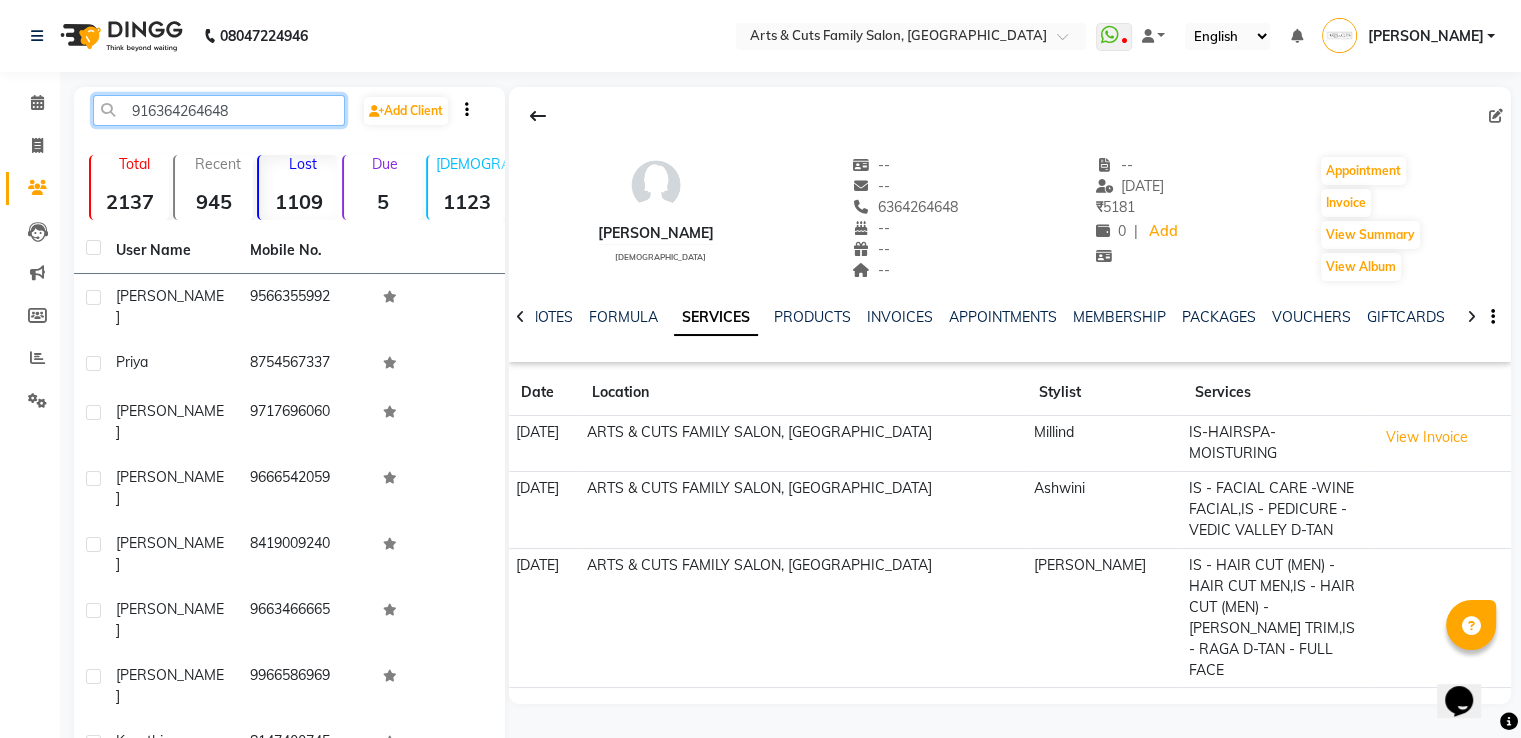 click on "916364264648" 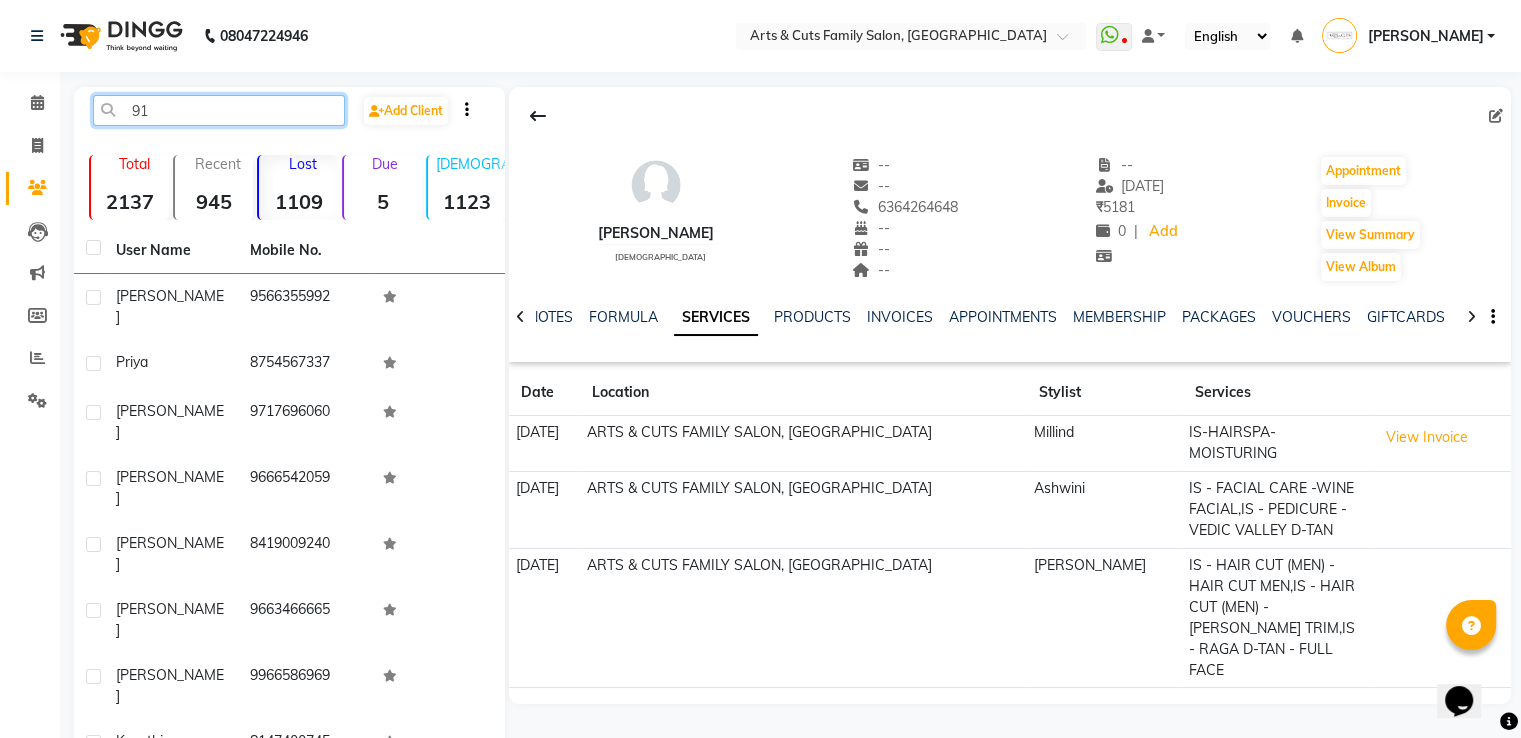 type on "9" 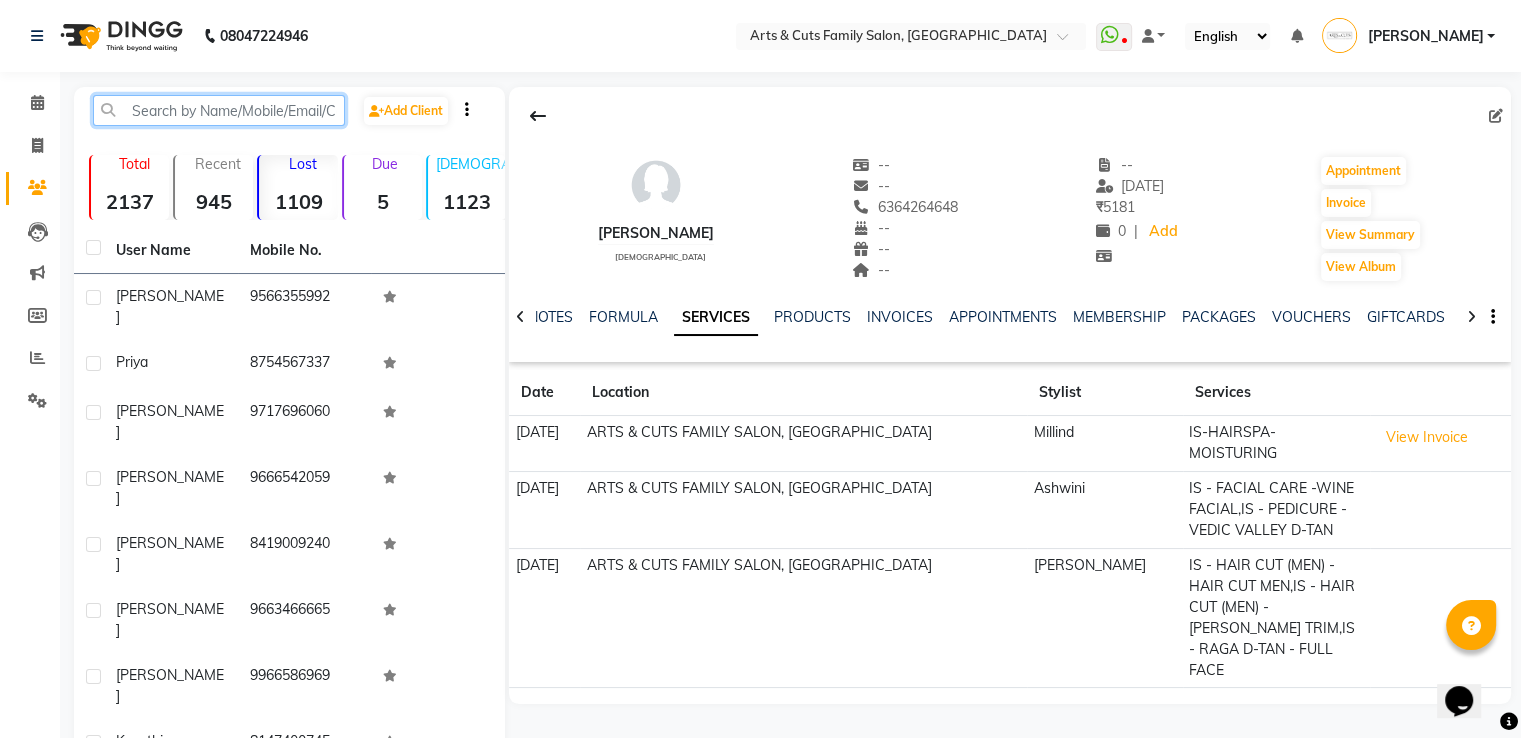 paste on "919900372826" 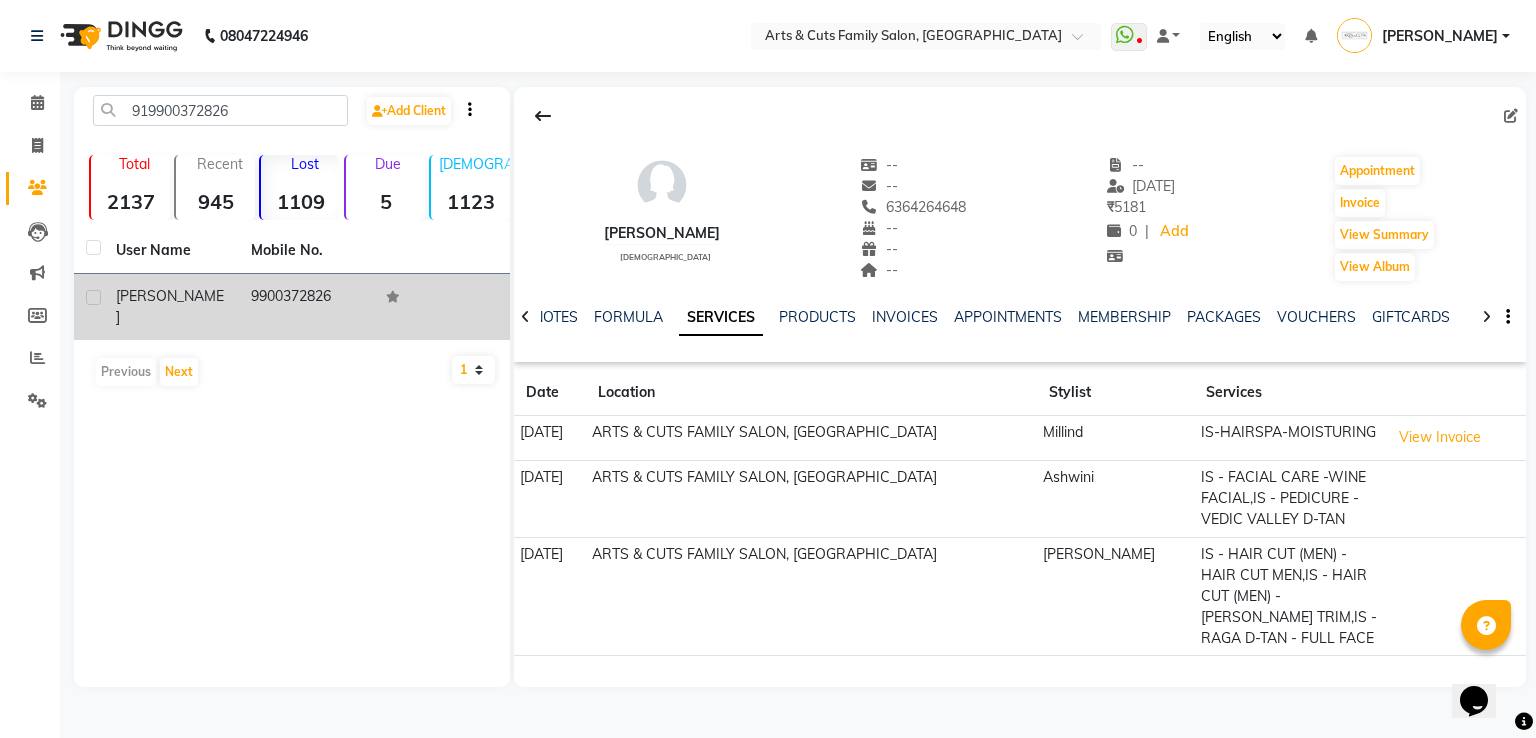 click on "[PERSON_NAME]" 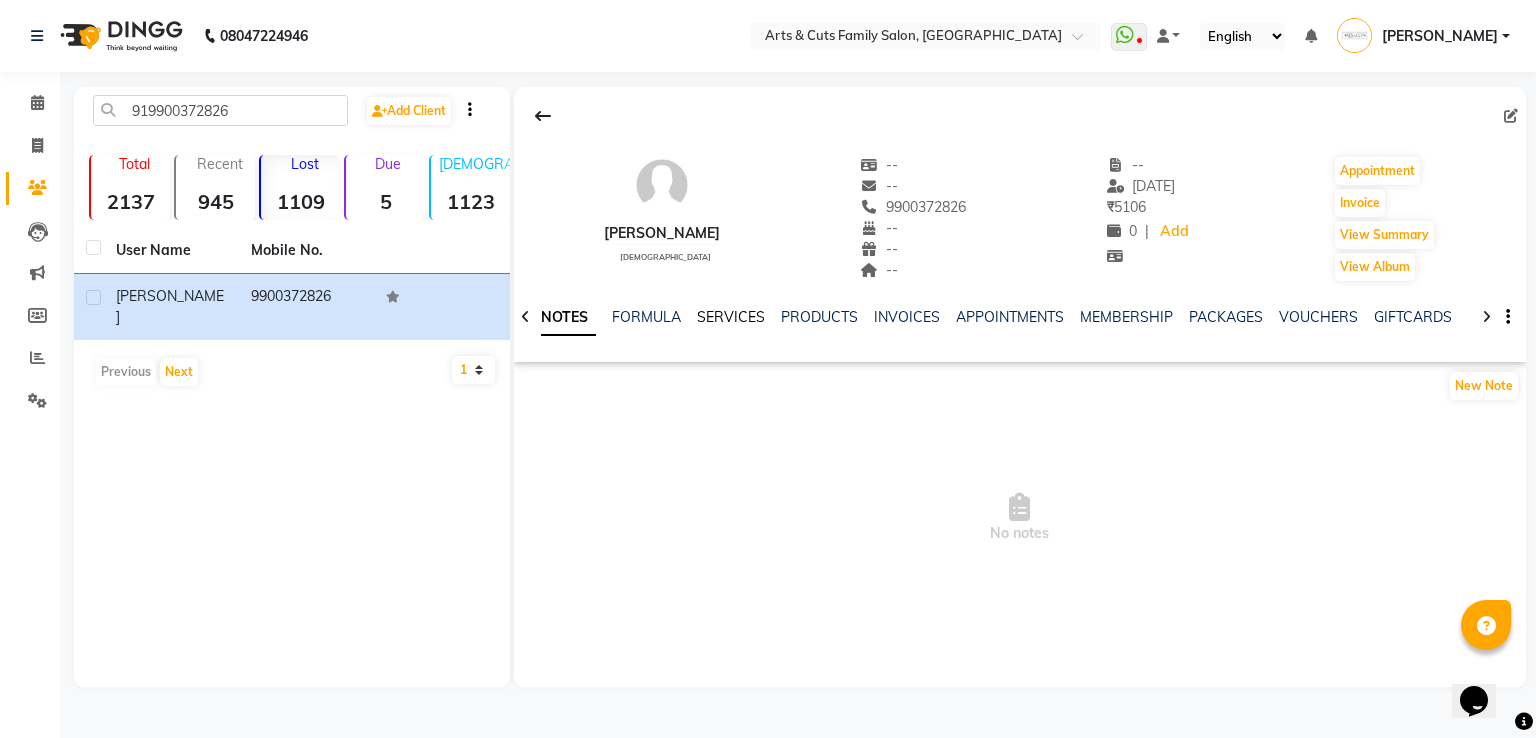 click on "SERVICES" 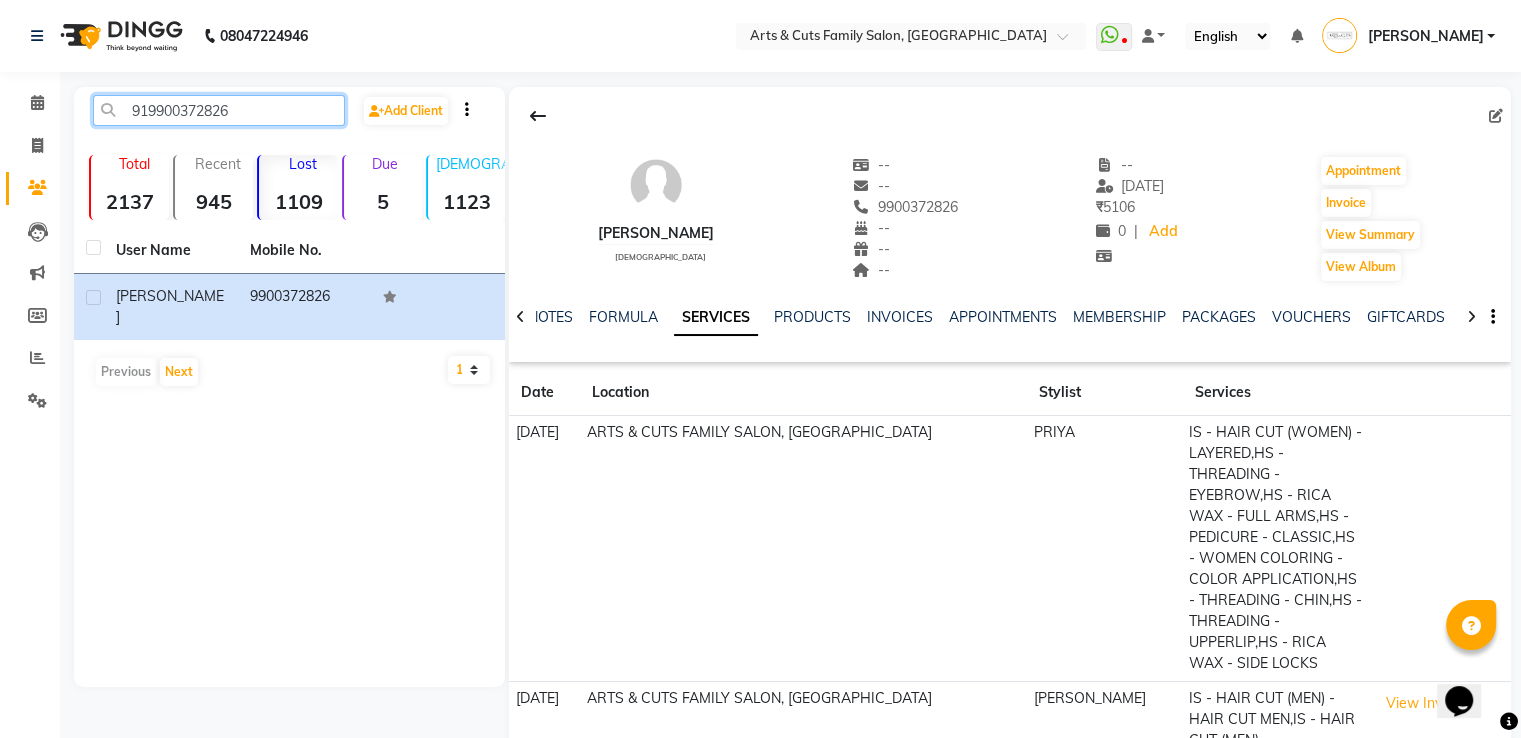 click on "919900372826" 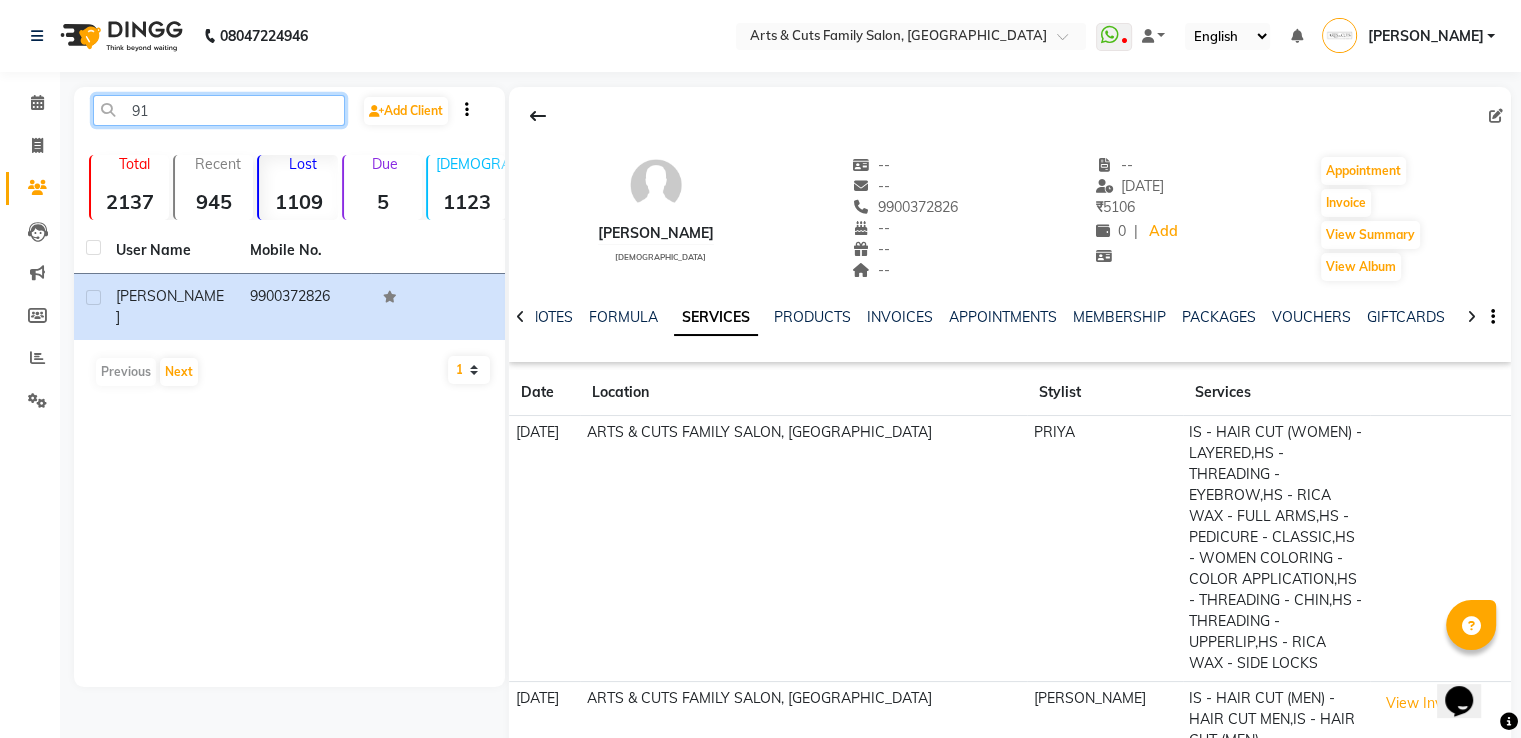 type on "9" 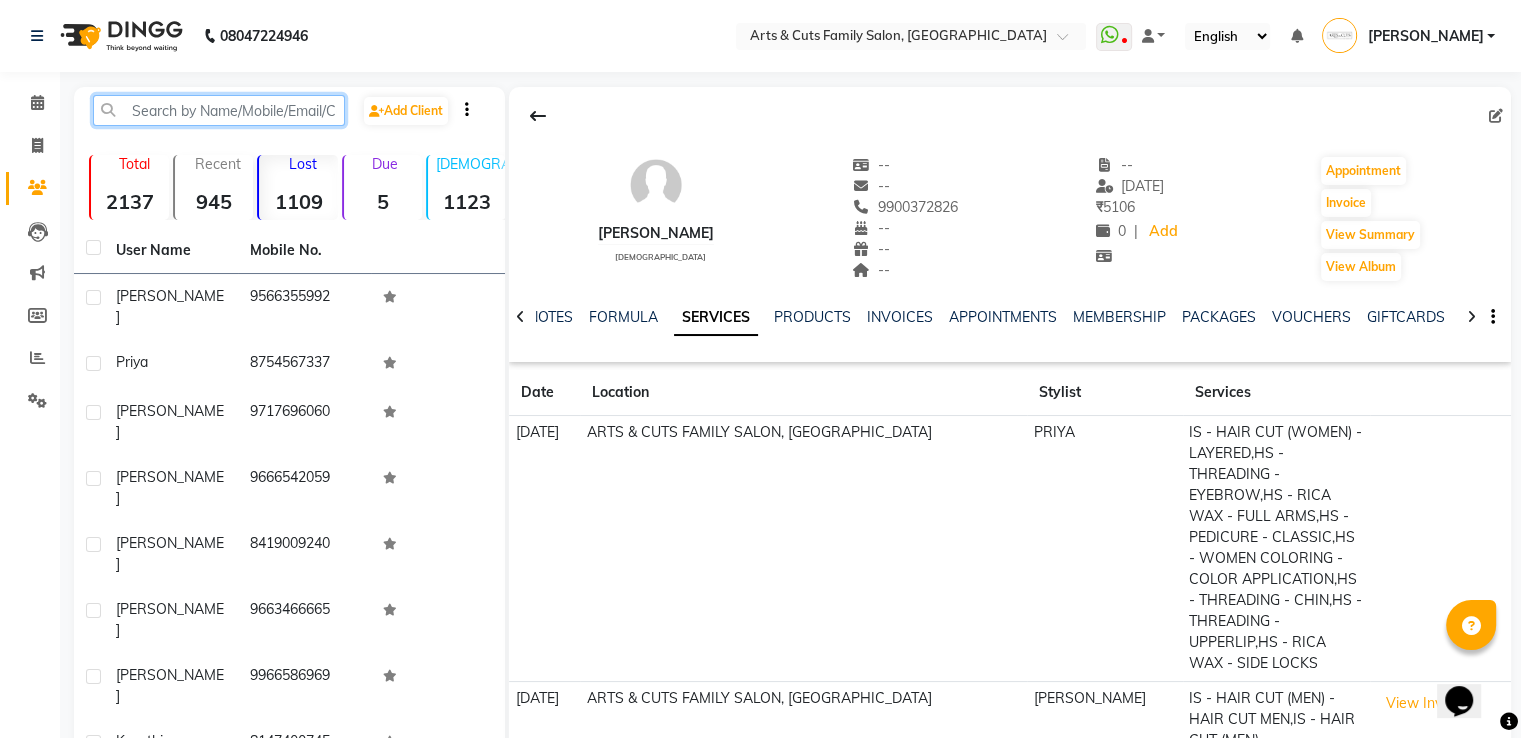 paste on "919972091110" 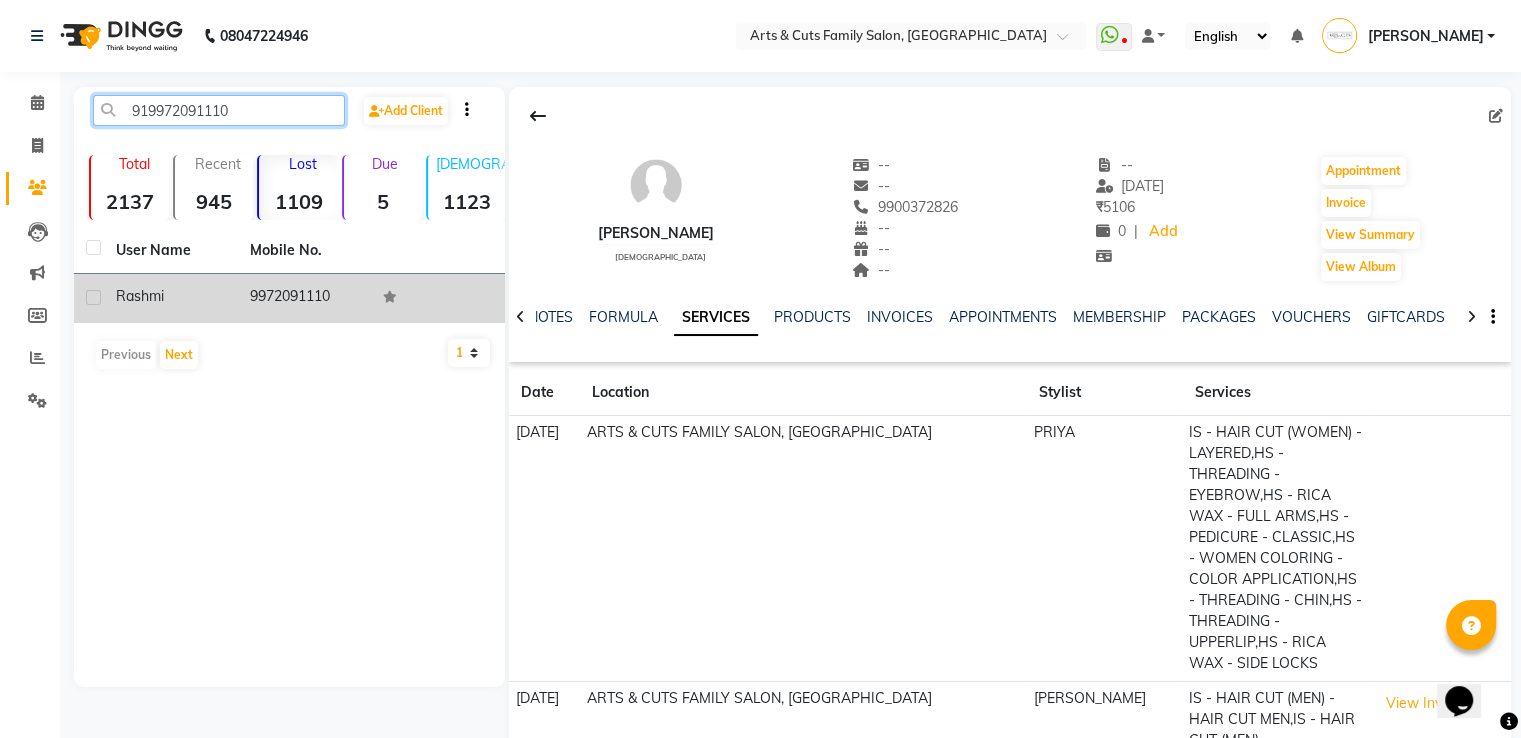 type on "919972091110" 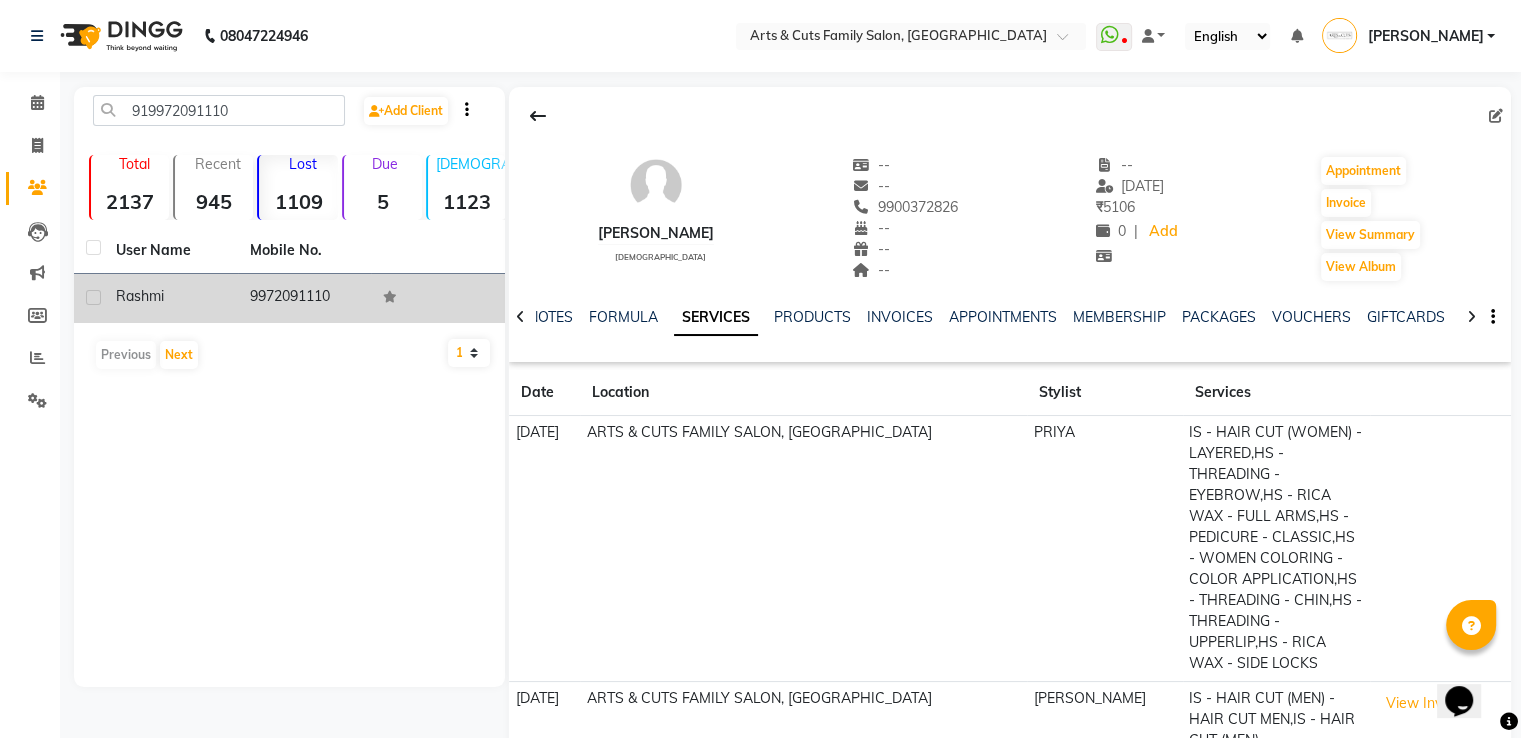 click on "9972091110" 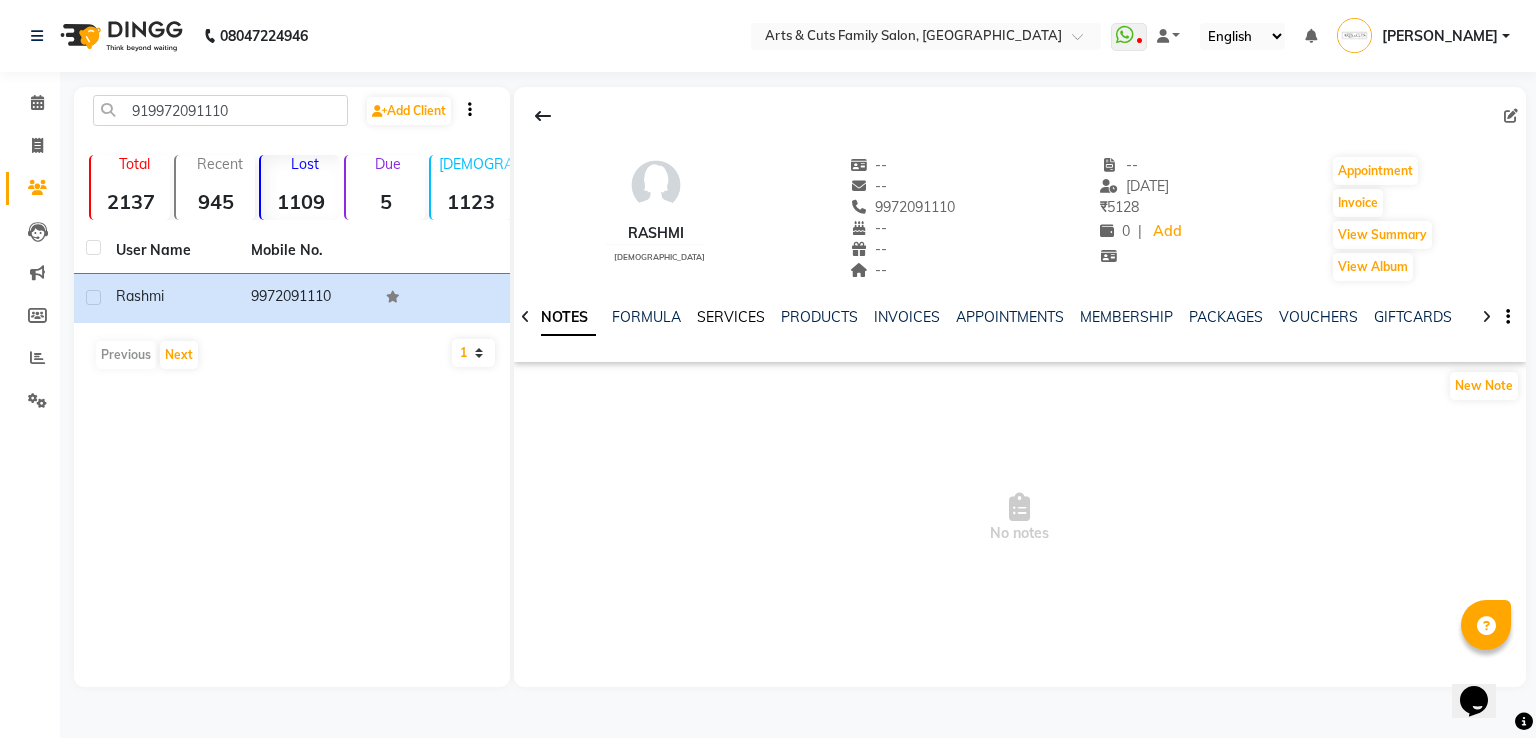 click on "SERVICES" 